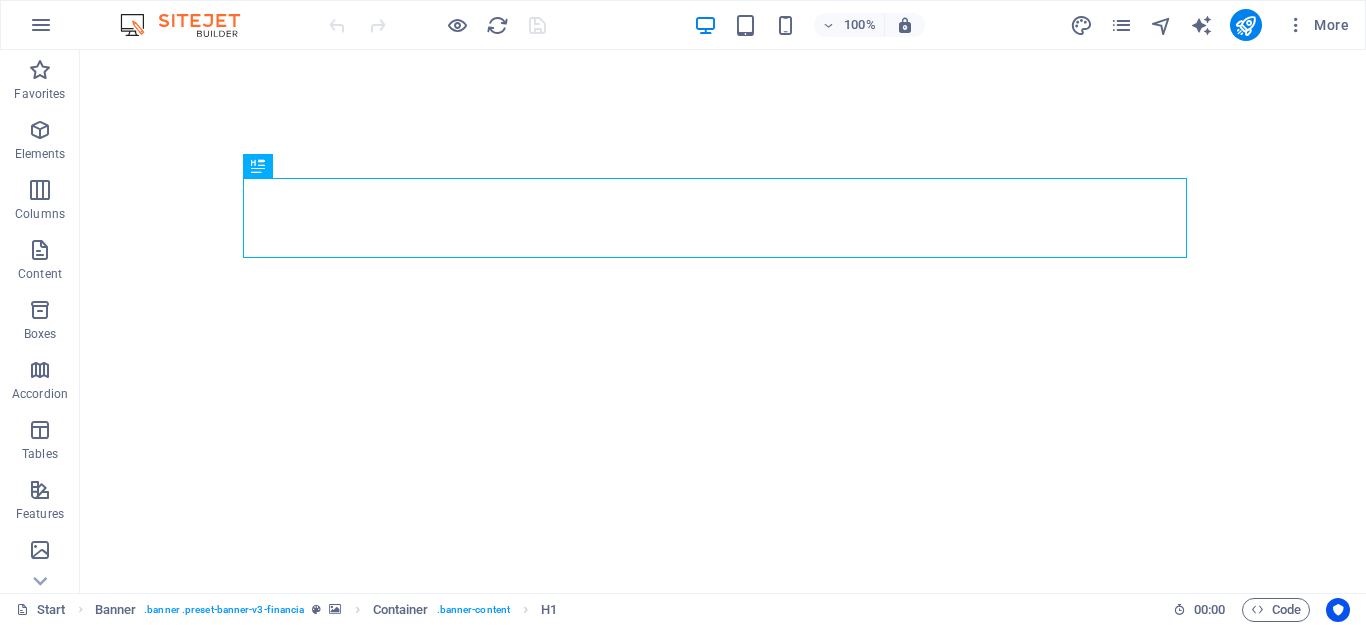 scroll, scrollTop: 0, scrollLeft: 0, axis: both 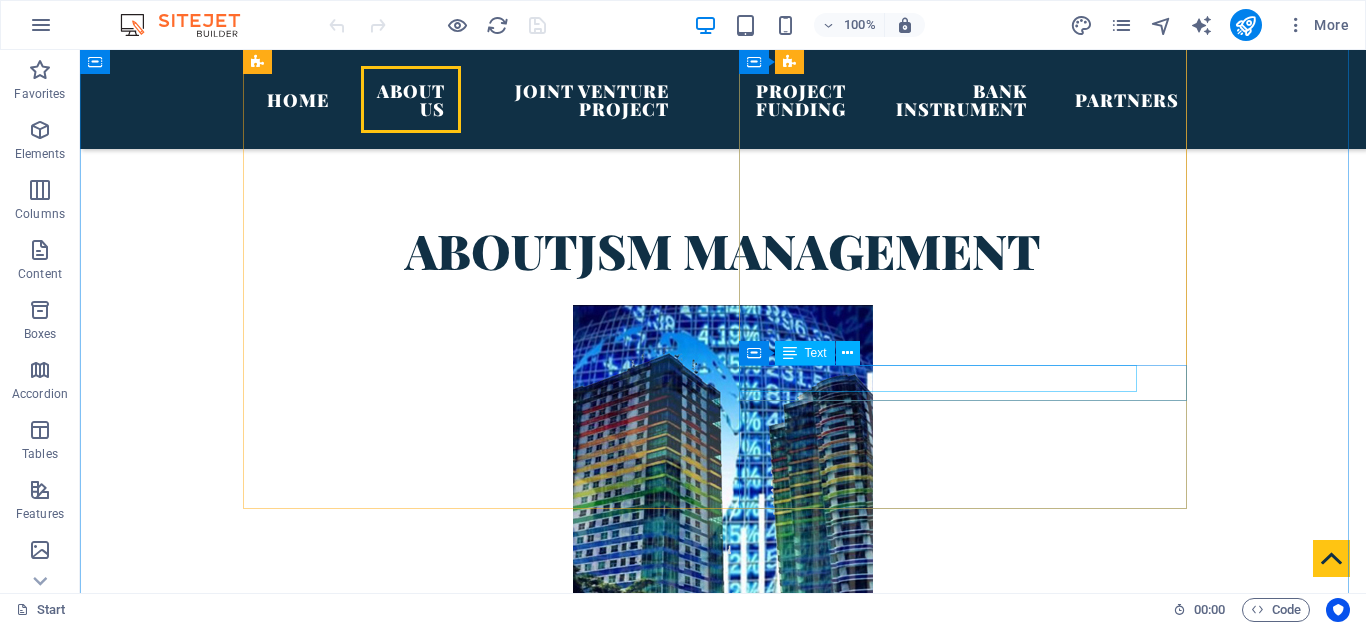 click on "Non Resource Loan" at bounding box center [723, 1684] 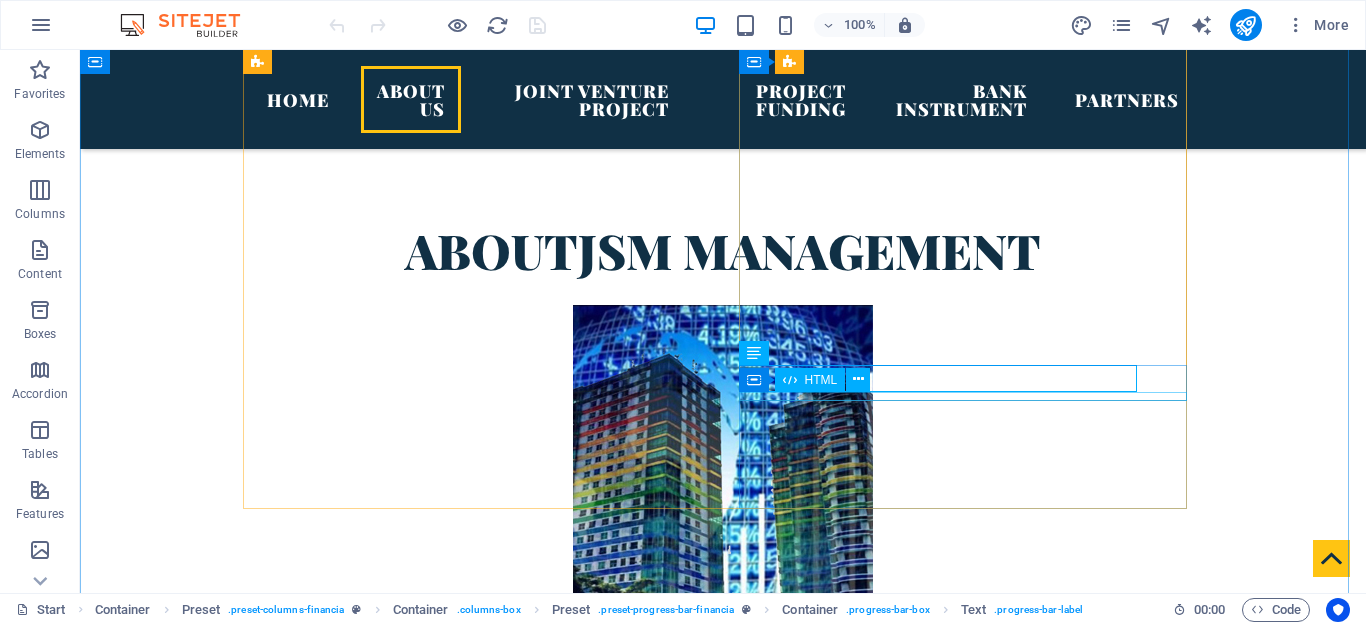 click at bounding box center (723, 1729) 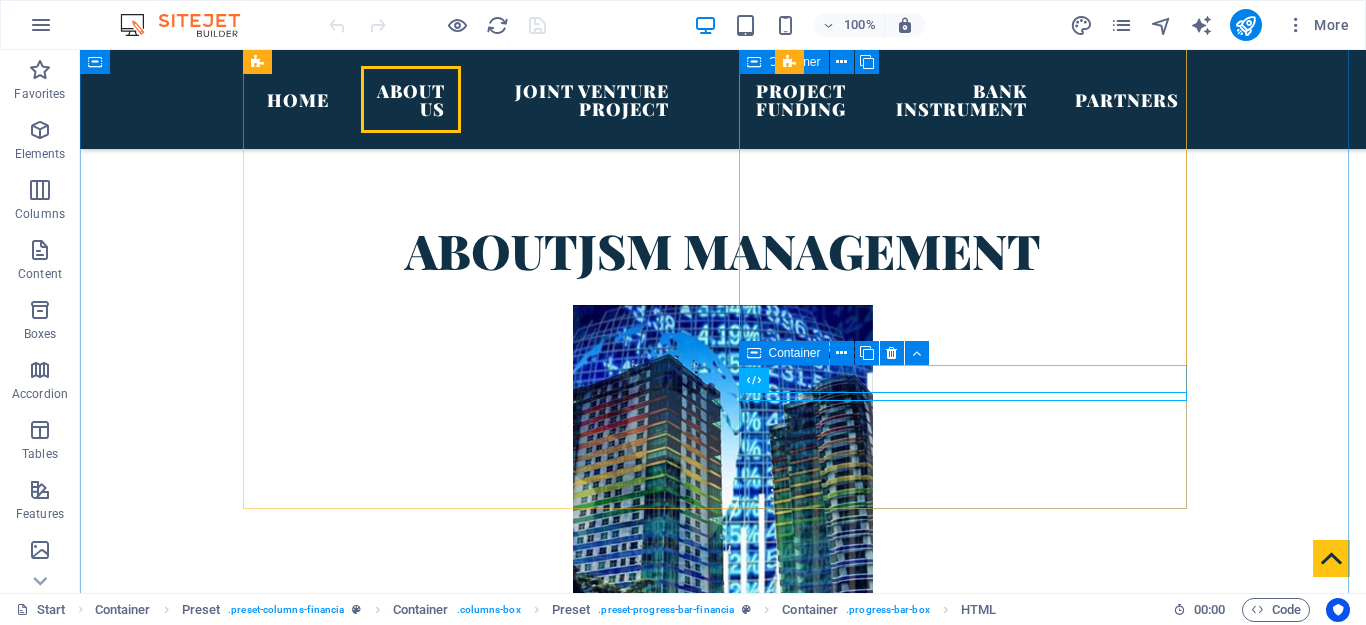 click on "Bussiness Address [NAME] [COMPANY] int. Trade [NUMBER] [STREET] E [CITY]. [STATE] [POSTAL_CODE]. map. Phone [PHONE] Worl wide international Access Finance advices Private Fiord Sparkasse [NUMBER] [STREET] [AREA] [CITY], [COUNTRY] [PROVINCE] LICENSE BANKING FINANCE & CONSULTACY [CODE] [NUMBER] [NUMBER] World Finance Contact, Inc Unit [NUMBER], [NUMBER] [STREET], City of [CITY], [COUNTRY] USA Contact : Voice [PHONE] email: info@worldfinancecontact.com www.worldfinance.com and Islamic Bank Agency Our Main Partner Bank Guarantees 80%
Letter of Credit at Sight 100%
Performance Guarantees 70%
MT 103 85%
Non Resource Loan 85%" at bounding box center (723, 1291) 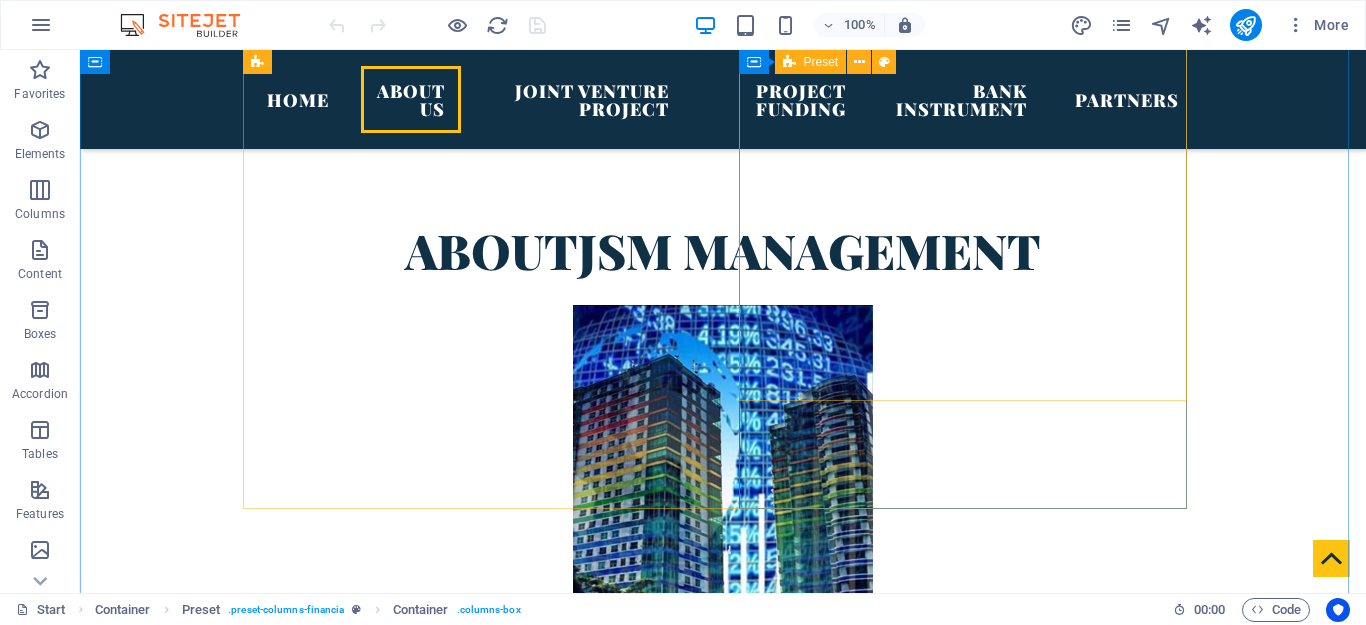 click on "Bussiness Address [NAME] [COMPANY] int. Trade [NUMBER] [STREET] E [CITY]. [STATE] [POSTAL_CODE]. map. Phone [PHONE] Worl wide international Access Finance advices Private Fiord Sparkasse [NUMBER] [STREET] [AREA] [CITY], [COUNTRY] [PROVINCE] LICENSE BANKING FINANCE & CONSULTACY [CODE] [NUMBER] [NUMBER] World Finance Contact, Inc Unit [NUMBER], [NUMBER] [STREET], City of [CITY], [COUNTRY] USA Contact : Voice [PHONE] email: info@worldfinancecontact.com www.worldfinance.com and Islamic Bank Agency Our Main Partner Bank Guarantees 80%
Letter of Credit at Sight 100%
Performance Guarantees 70%
MT 103 85%
Non Resource Loan 85%" at bounding box center [723, 1291] 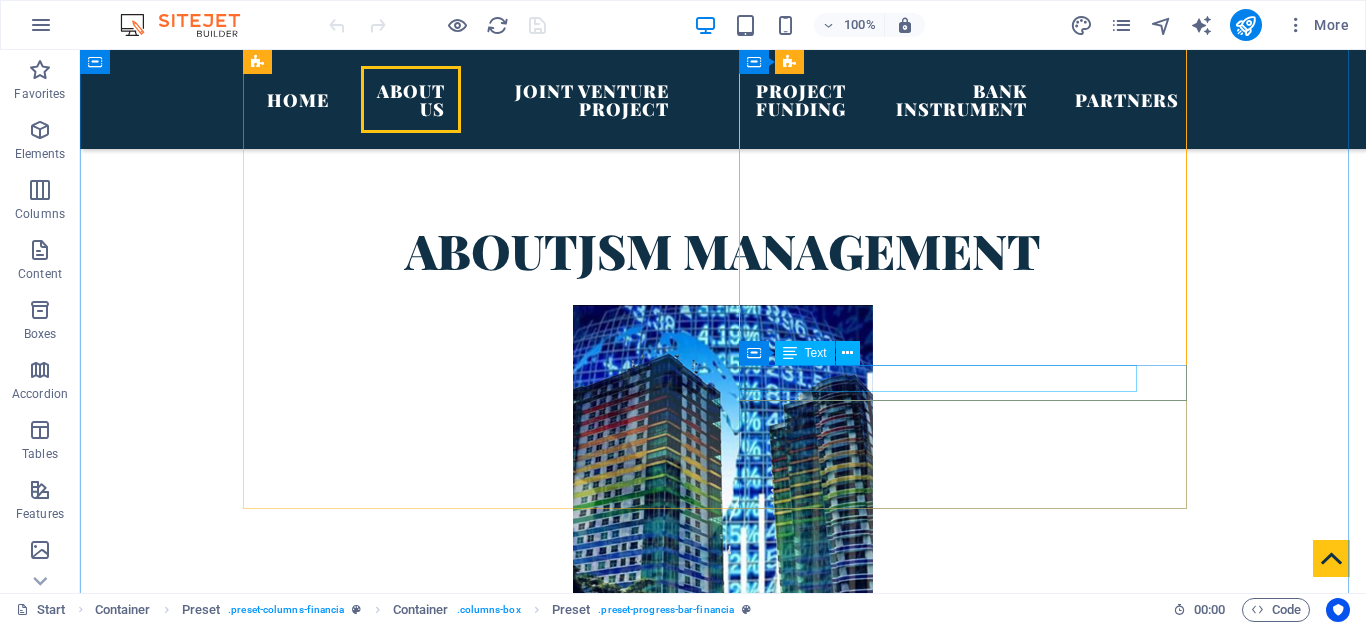click on "Non Resource Loan" at bounding box center (723, 1684) 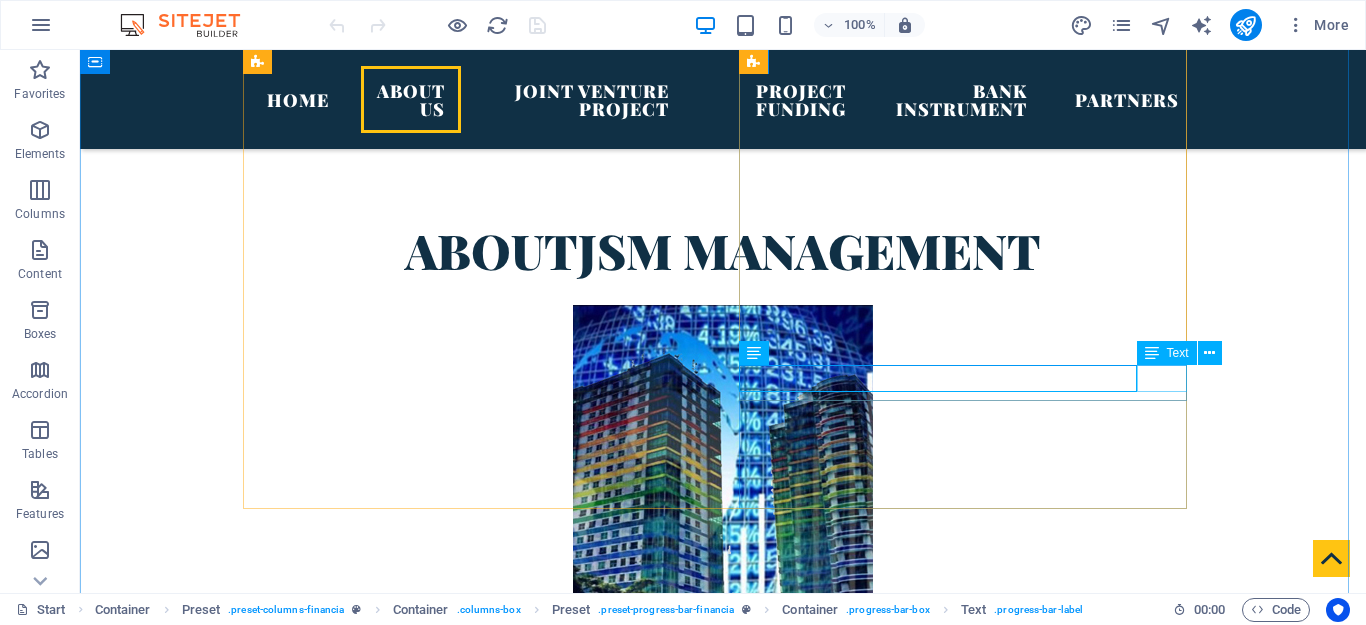 click on "85%" at bounding box center [723, 1710] 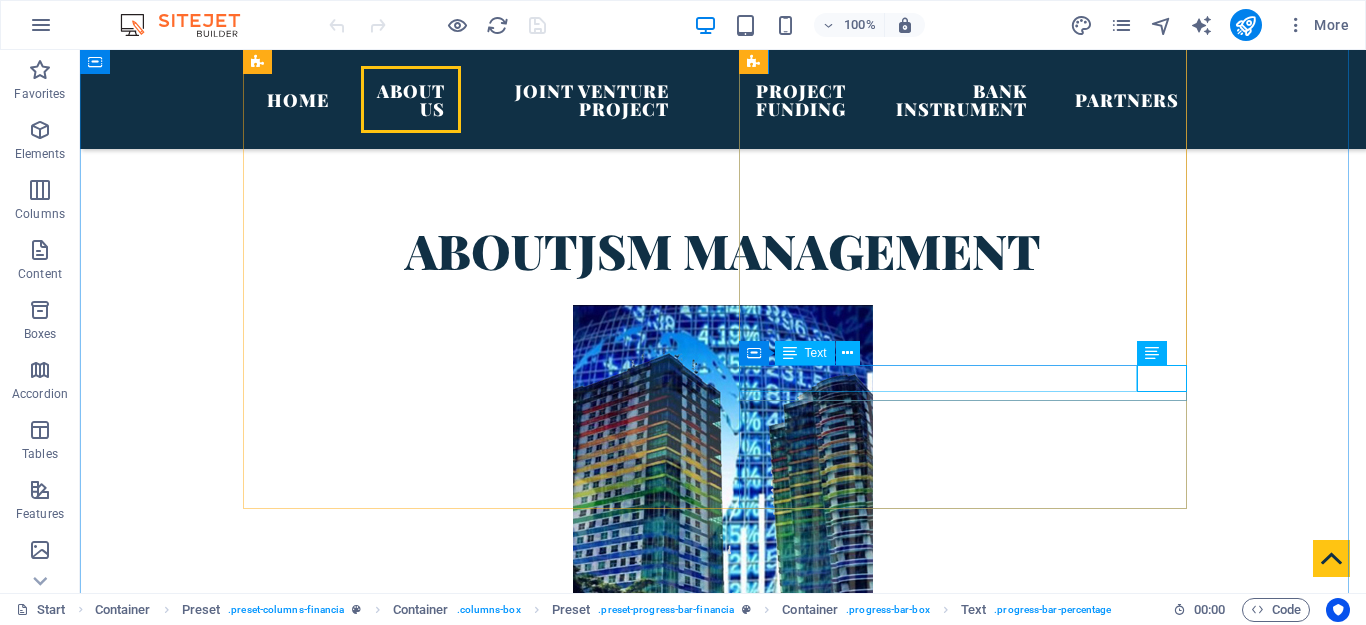 click on "Non Resource Loan" at bounding box center [723, 1684] 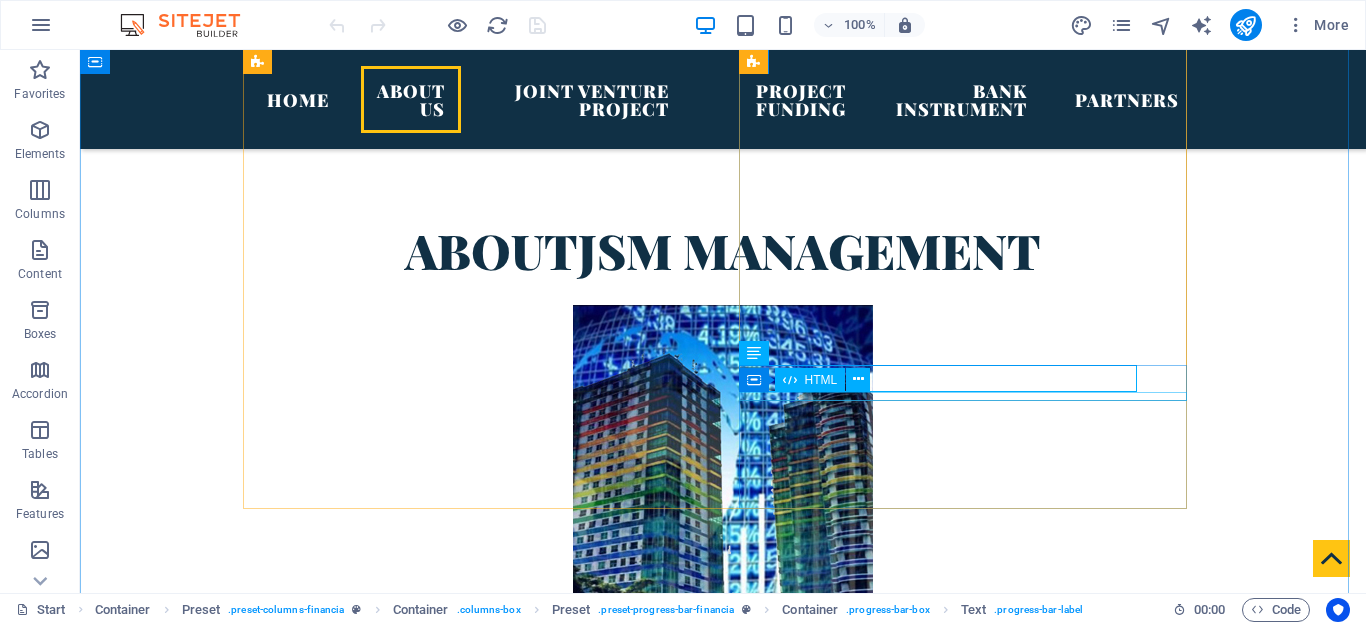 click at bounding box center [723, 1729] 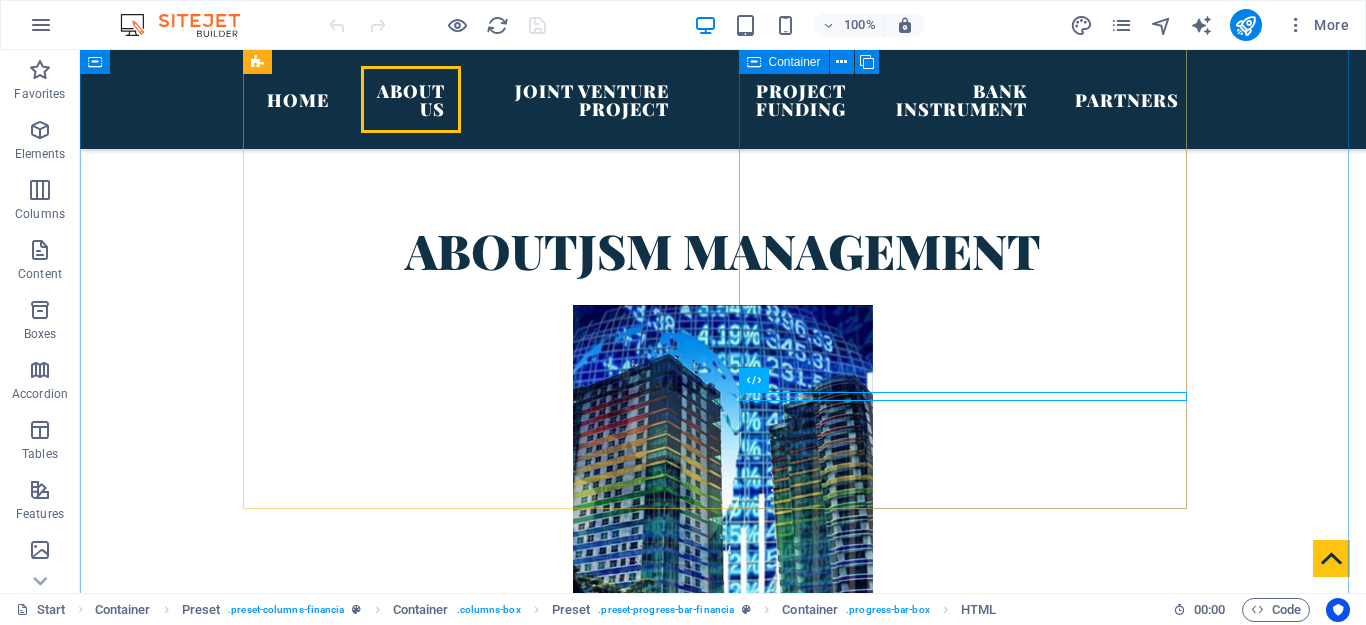 click on "Bussiness Address [NAME] [COMPANY] int. Trade [NUMBER] [STREET] E [CITY]. [STATE] [POSTAL_CODE]. map. Phone [PHONE] Worl wide international Access Finance advices Private Fiord Sparkasse [NUMBER] [STREET] [AREA] [CITY], [COUNTRY] [PROVINCE] LICENSE BANKING FINANCE & CONSULTACY [CODE] [NUMBER] [NUMBER] World Finance Contact, Inc Unit [NUMBER], [NUMBER] [STREET], City of [CITY], [COUNTRY] USA Contact : Voice [PHONE] email: info@worldfinancecontact.com www.worldfinance.com and Islamic Bank Agency Our Main Partner Bank Guarantees 80%
Letter of Credit at Sight 100%
Performance Guarantees 70%
MT 103 85%
Non Resource Loan 85%" at bounding box center [723, 1291] 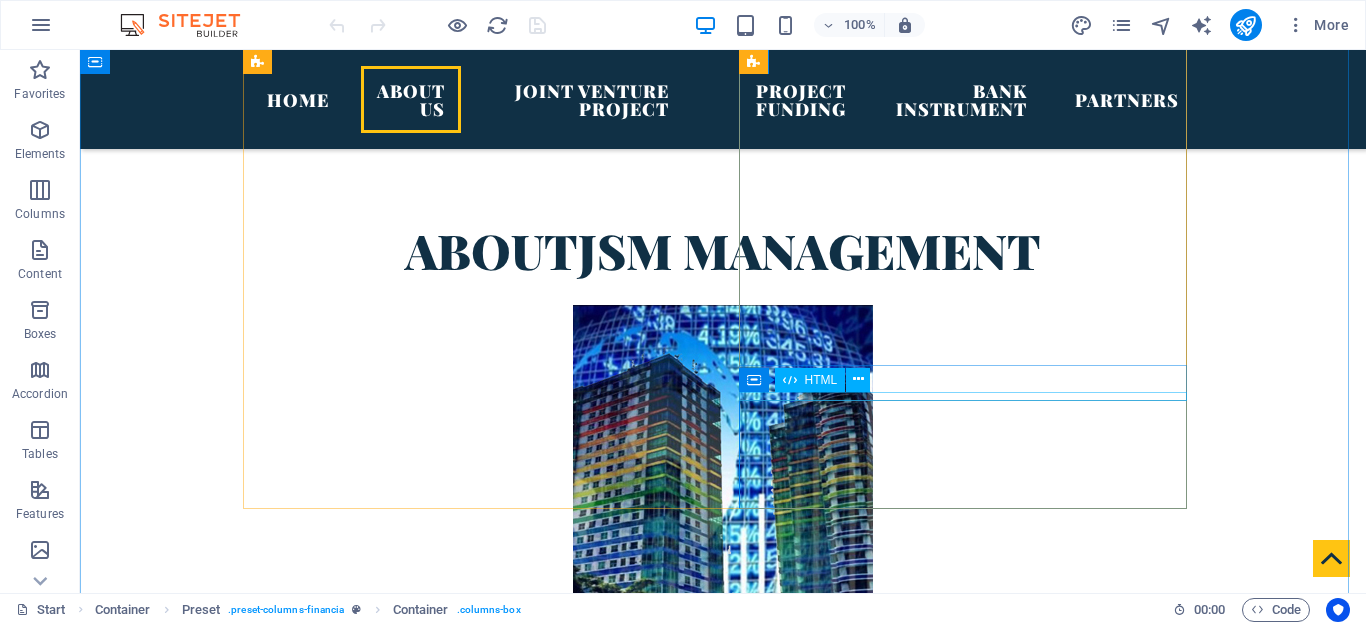 click at bounding box center (723, 1729) 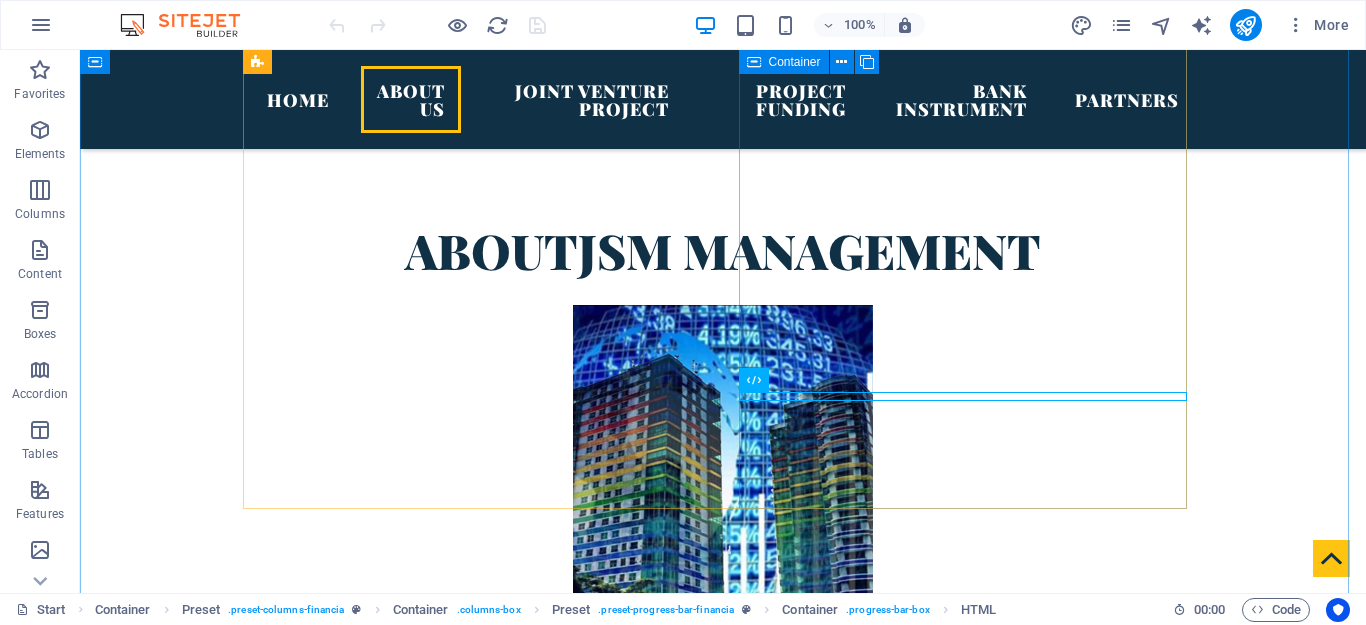click on "Bussiness Address [NAME] [COMPANY] int. Trade [NUMBER] [STREET] E [CITY]. [STATE] [POSTAL_CODE]. map. Phone [PHONE] Worl wide international Access Finance advices Private Fiord Sparkasse [NUMBER] [STREET] [AREA] [CITY], [COUNTRY] [PROVINCE] LICENSE BANKING FINANCE & CONSULTACY [CODE] [NUMBER] [NUMBER] World Finance Contact, Inc Unit [NUMBER], [NUMBER] [STREET], City of [CITY], [COUNTRY] USA Contact : Voice [PHONE] email: info@worldfinancecontact.com www.worldfinance.com and Islamic Bank Agency Our Main Partner Bank Guarantees 80%
Letter of Credit at Sight 100%
Performance Guarantees 70%
MT 103 85%
Non Resource Loan 85%" at bounding box center (723, 1291) 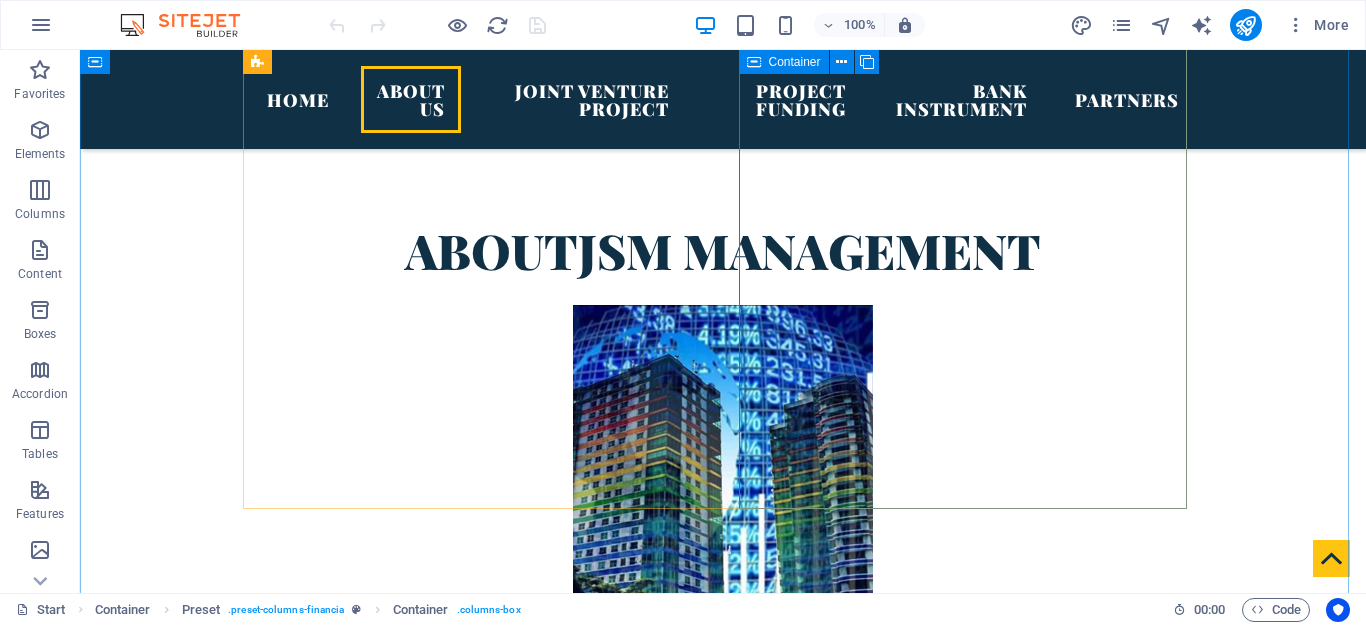 click on "Bussiness Address [NAME] [COMPANY] int. Trade [NUMBER] [STREET] E [CITY]. [STATE] [POSTAL_CODE]. map. Phone [PHONE] Worl wide international Access Finance advices Private Fiord Sparkasse [NUMBER] [STREET] [AREA] [CITY], [COUNTRY] [PROVINCE] LICENSE BANKING FINANCE & CONSULTACY [CODE] [NUMBER] [NUMBER] World Finance Contact, Inc Unit [NUMBER], [NUMBER] [STREET], City of [CITY], [COUNTRY] USA Contact : Voice [PHONE] email: info@worldfinancecontact.com www.worldfinance.com and Islamic Bank Agency Our Main Partner Bank Guarantees 80%
Letter of Credit at Sight 100%
Performance Guarantees 70%
MT 103 85%
Non Resource Loan 85%" at bounding box center (723, 1291) 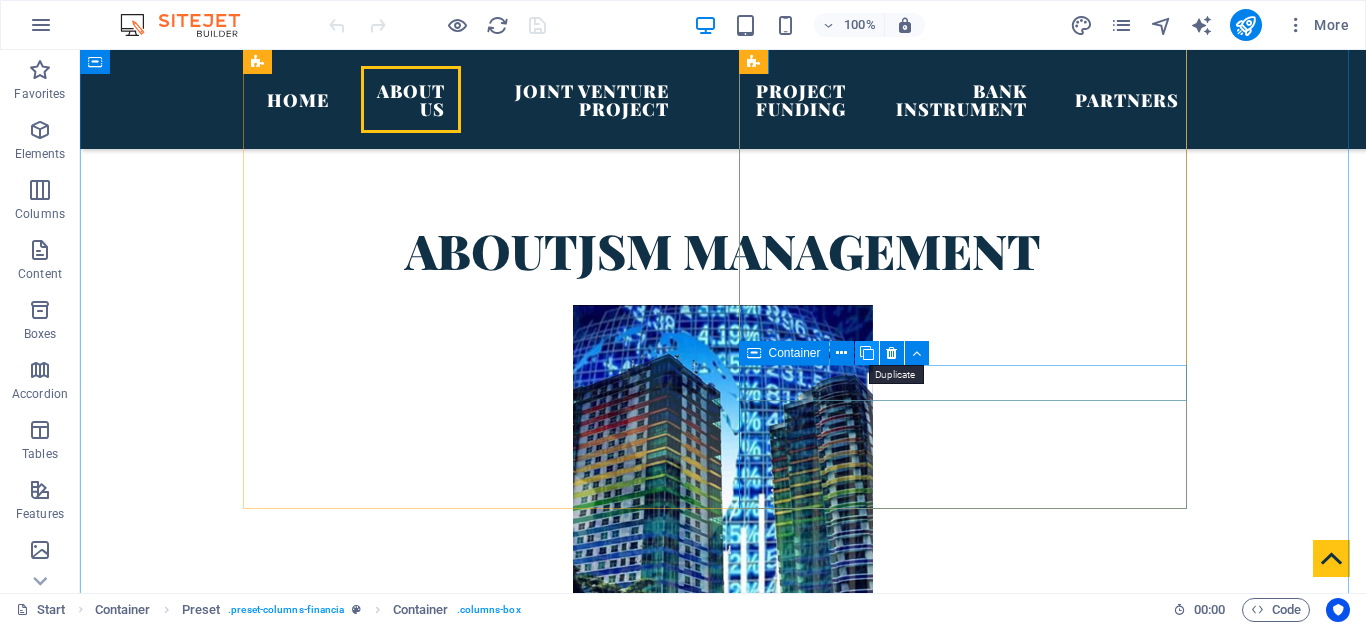 click at bounding box center (867, 353) 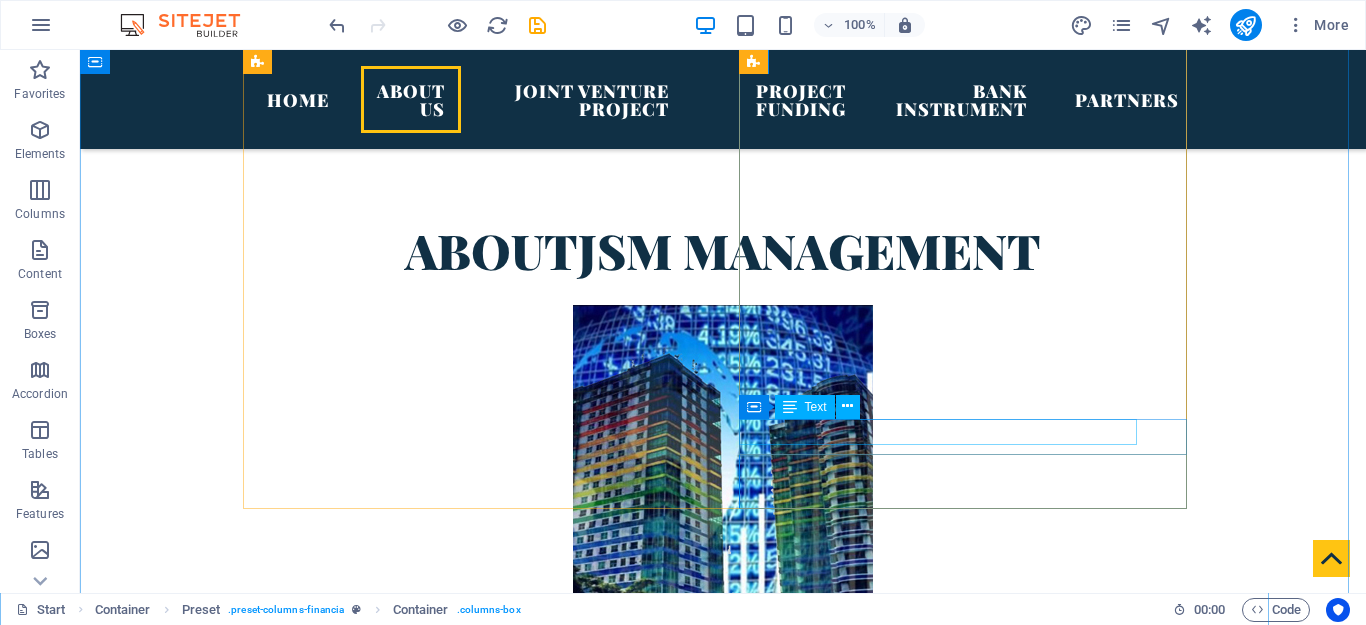 click on "Non Resource Loan" at bounding box center [723, 1764] 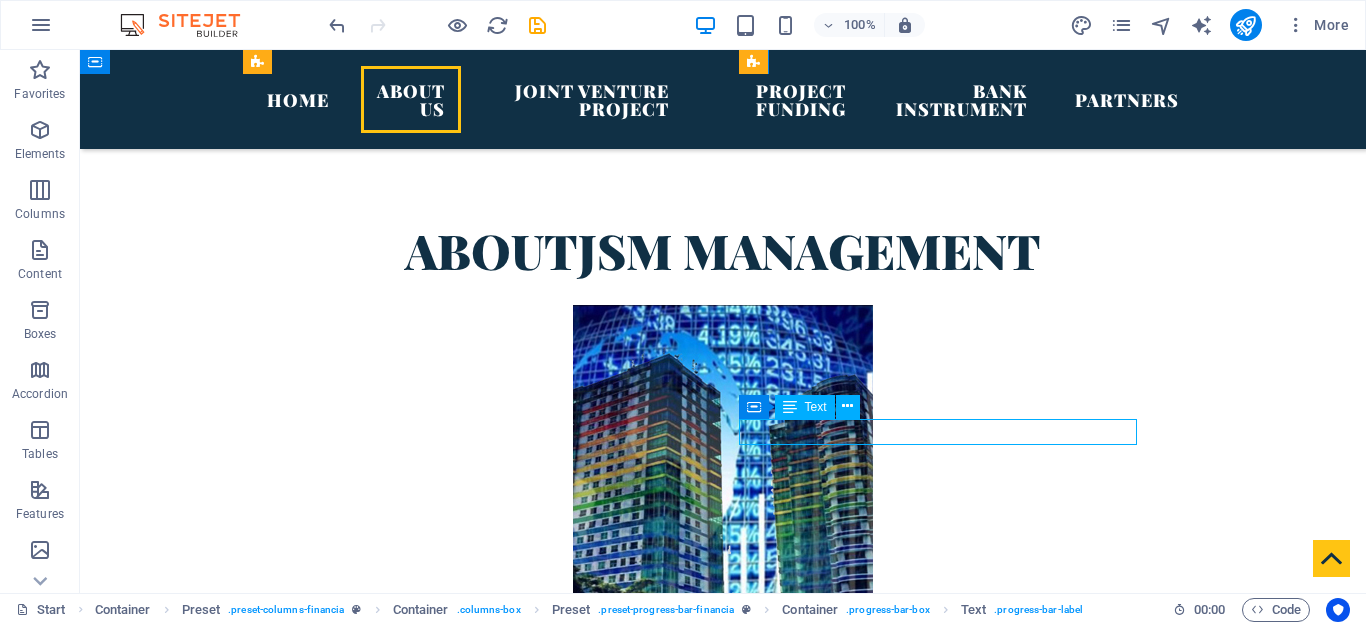 click on "Non Resource Loan" at bounding box center [723, 1764] 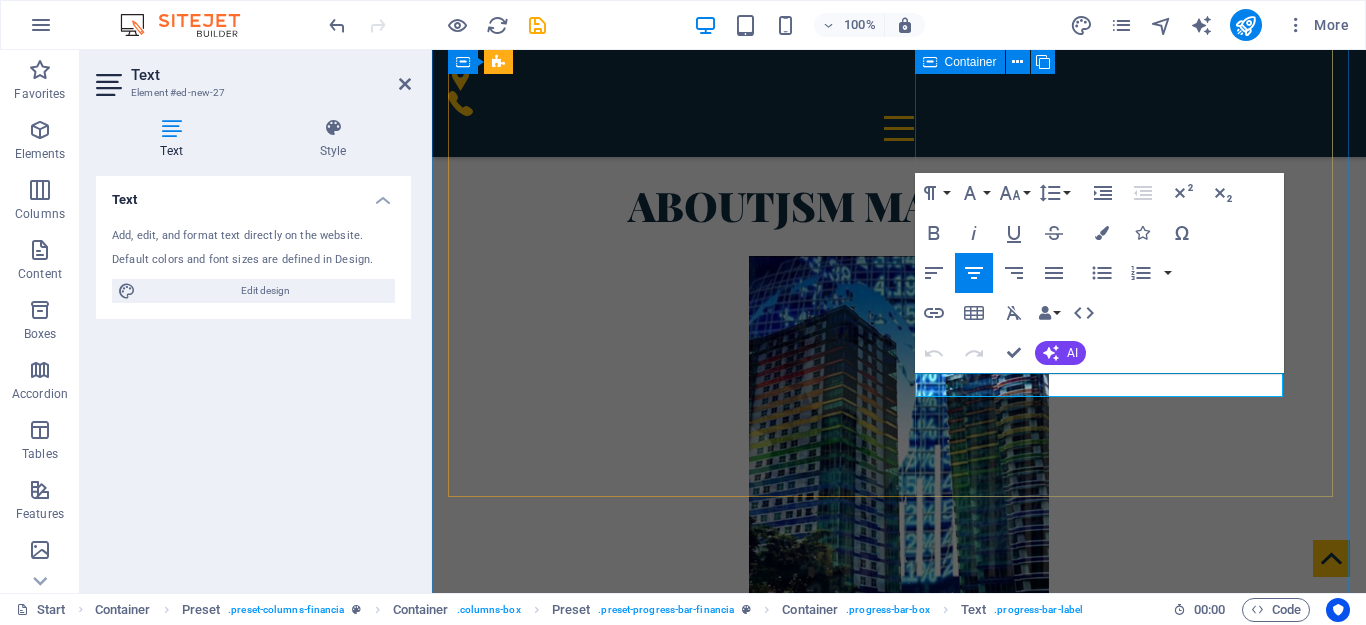 scroll, scrollTop: 991, scrollLeft: 0, axis: vertical 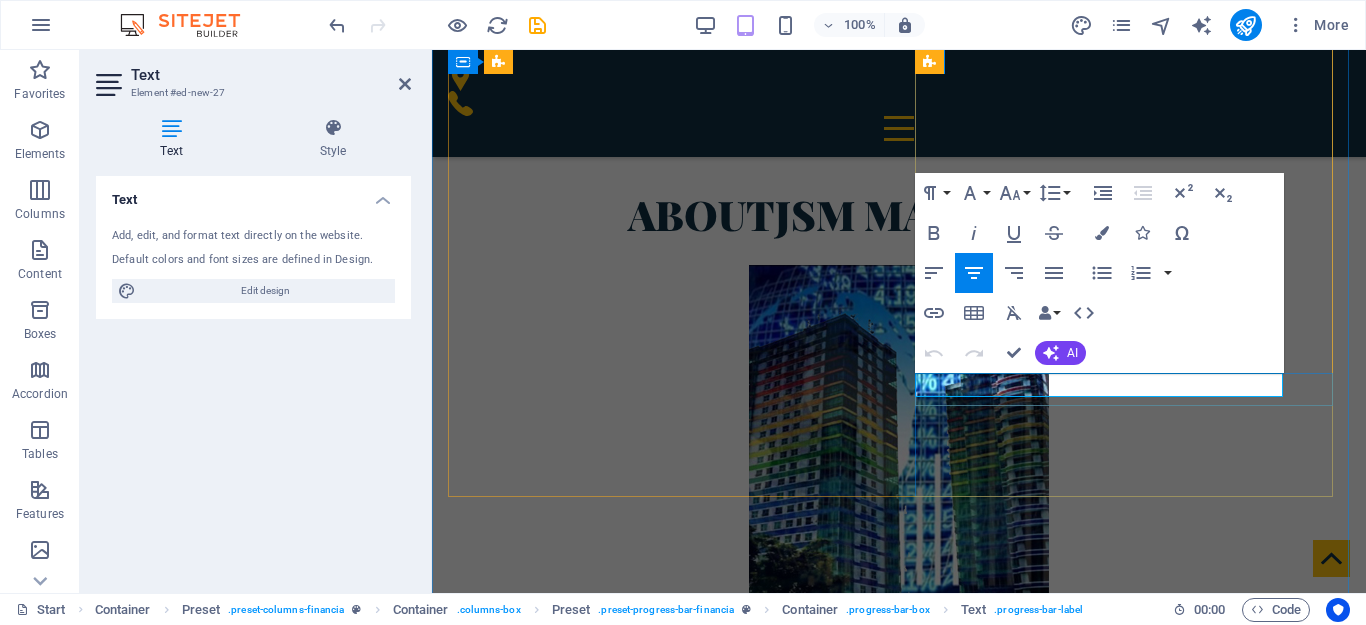 drag, startPoint x: 1193, startPoint y: 381, endPoint x: 1001, endPoint y: 395, distance: 192.50974 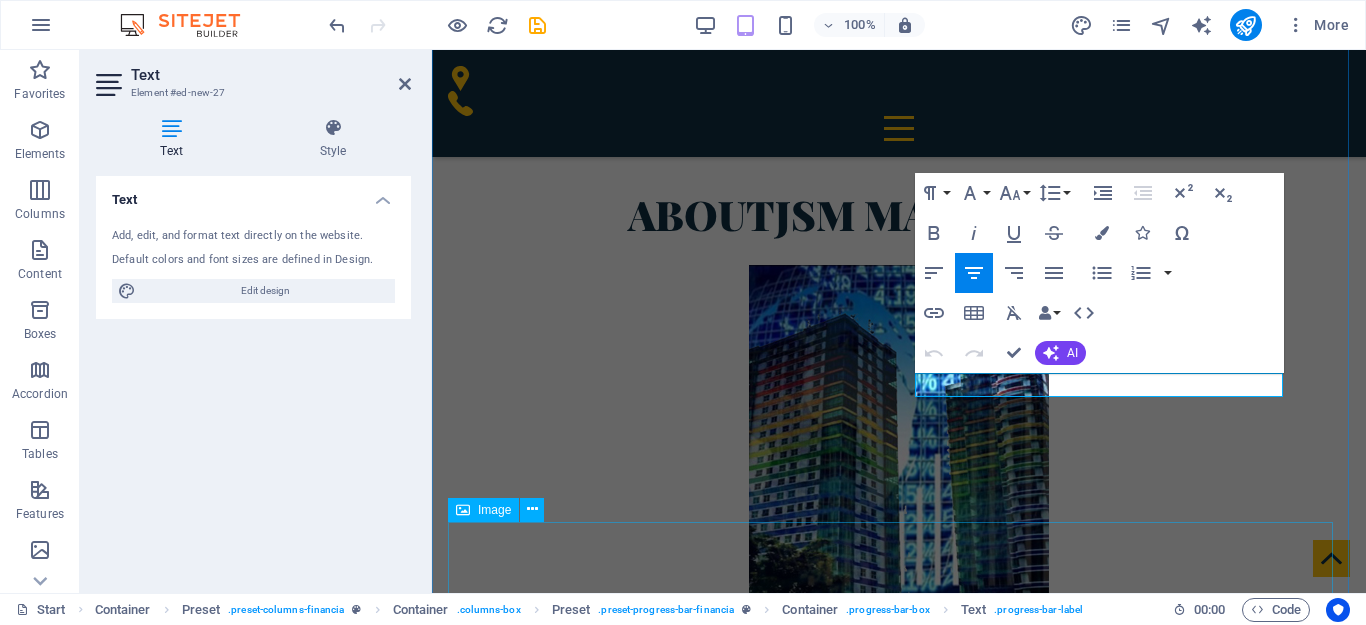type 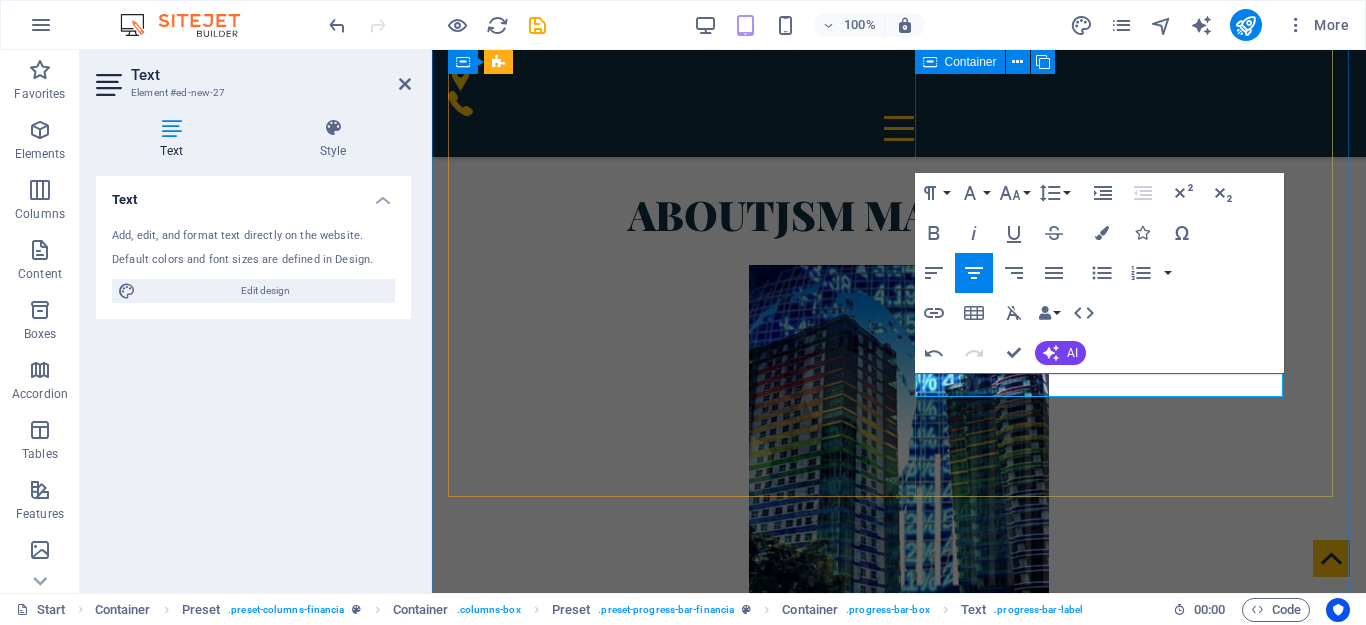 click on "Bussiness Address [NAME] [COMPANY] int. Trade [NUMBER] [STREET] E [CITY]. [STATE] [POSTAL_CODE]. map. Phone [PHONE] Worl wide international Access Finance advices Private Fiord Sparkasse [NUMBER] [STREET] [AREA] [CITY], [COUNTRY] [PROVINCE] LICENSE BANKING FINANCE & CONSULTACY [CODE] [NUMBER] [NUMBER] World Finance Contact, Inc Unit [NUMBER], [NUMBER] [STREET], City of [CITY], [BELIZE] USA Contact : Voice [PHONE] email: info@worldfinancecontact.com www.worldfinance.com and Islamic Bank Agency Our Main Partner Bank Guarantees 80%
Letter of Credit at Sight 100%
Performance Guarantees 70%
MT 103 85%
Non Resource Loan 85%
Fund Manager 85%" at bounding box center (899, 1224) 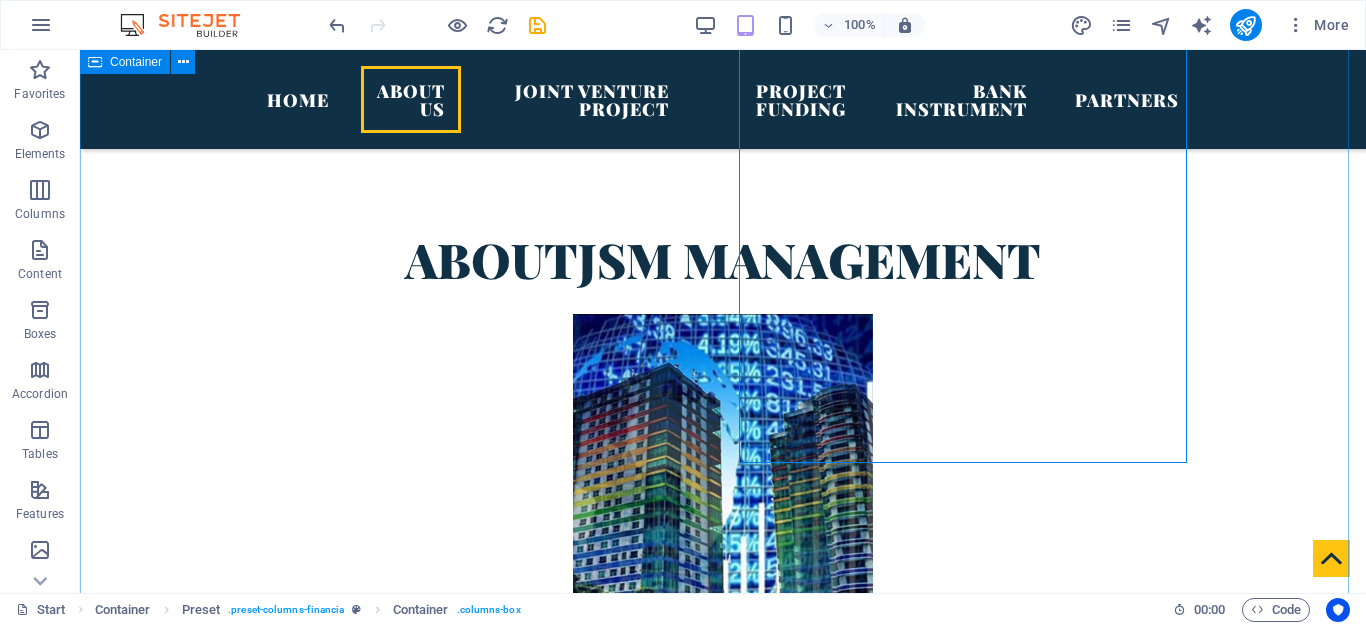 scroll, scrollTop: 1046, scrollLeft: 0, axis: vertical 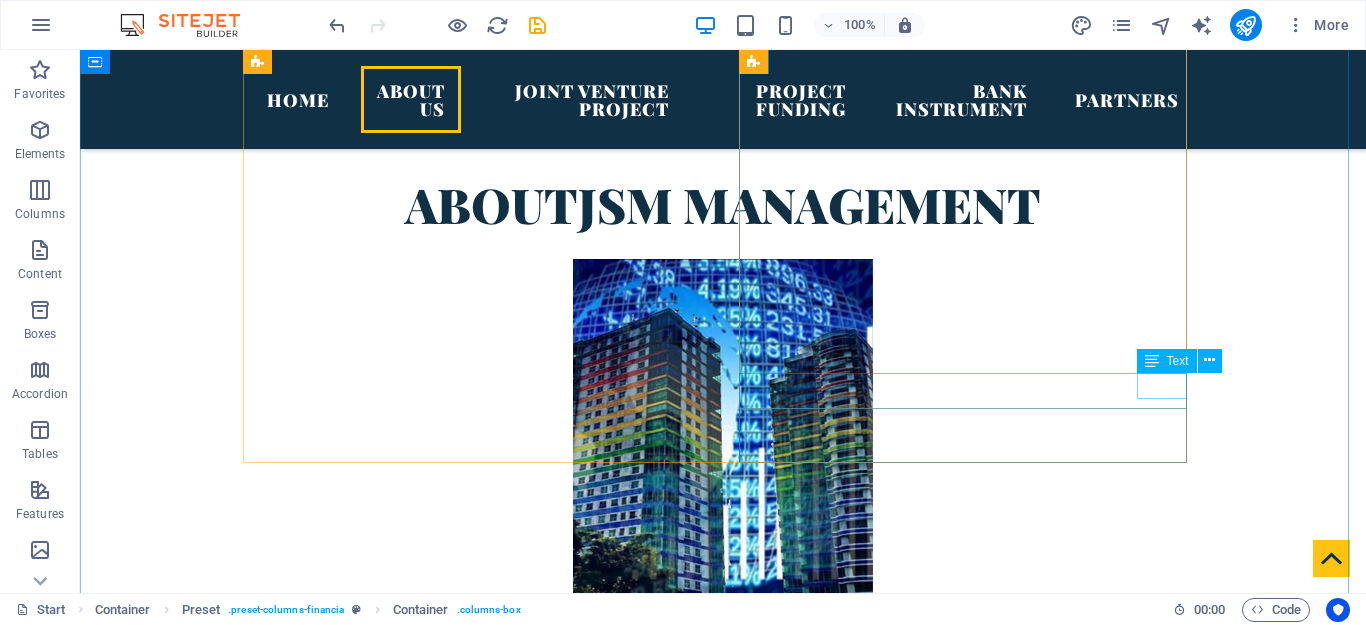 click on "85%" at bounding box center (723, 1744) 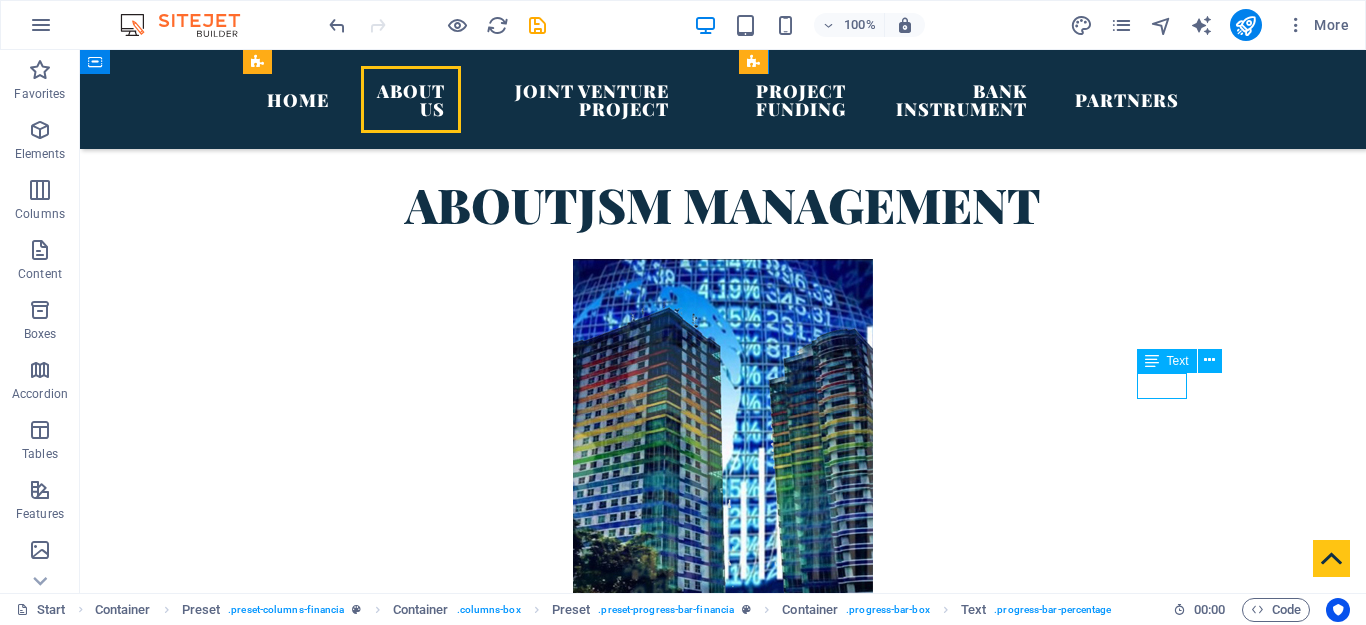 click on "85%" at bounding box center [723, 1744] 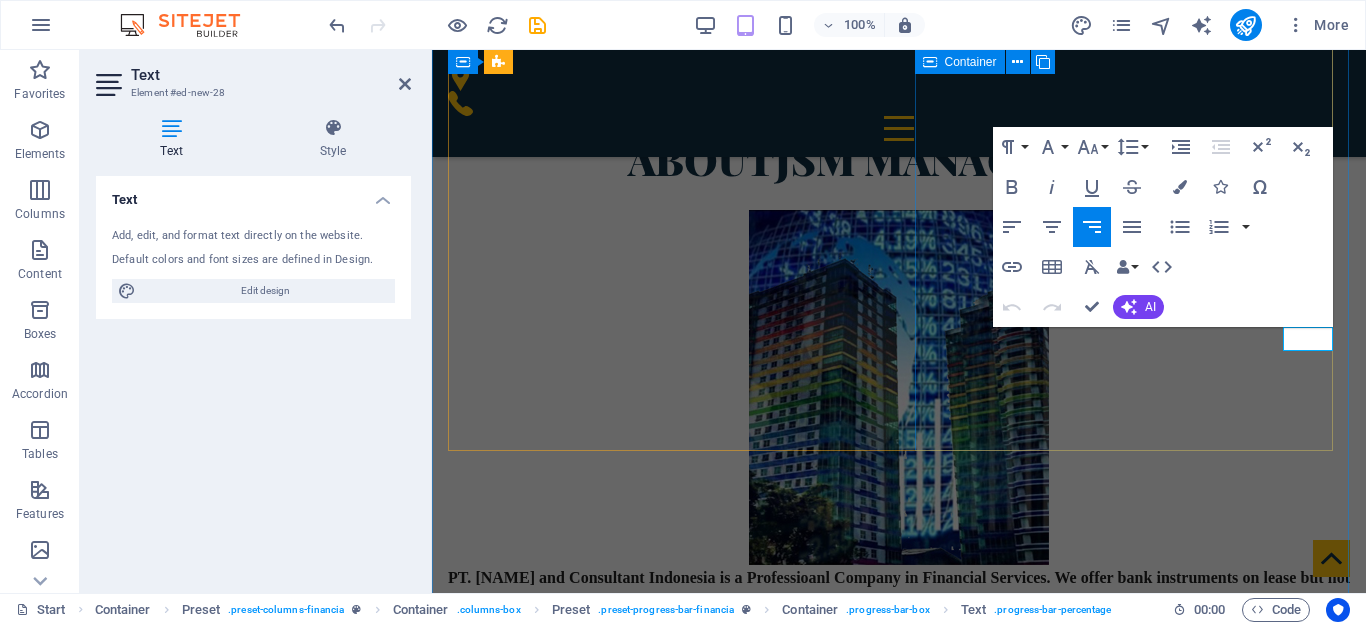 scroll, scrollTop: 1037, scrollLeft: 0, axis: vertical 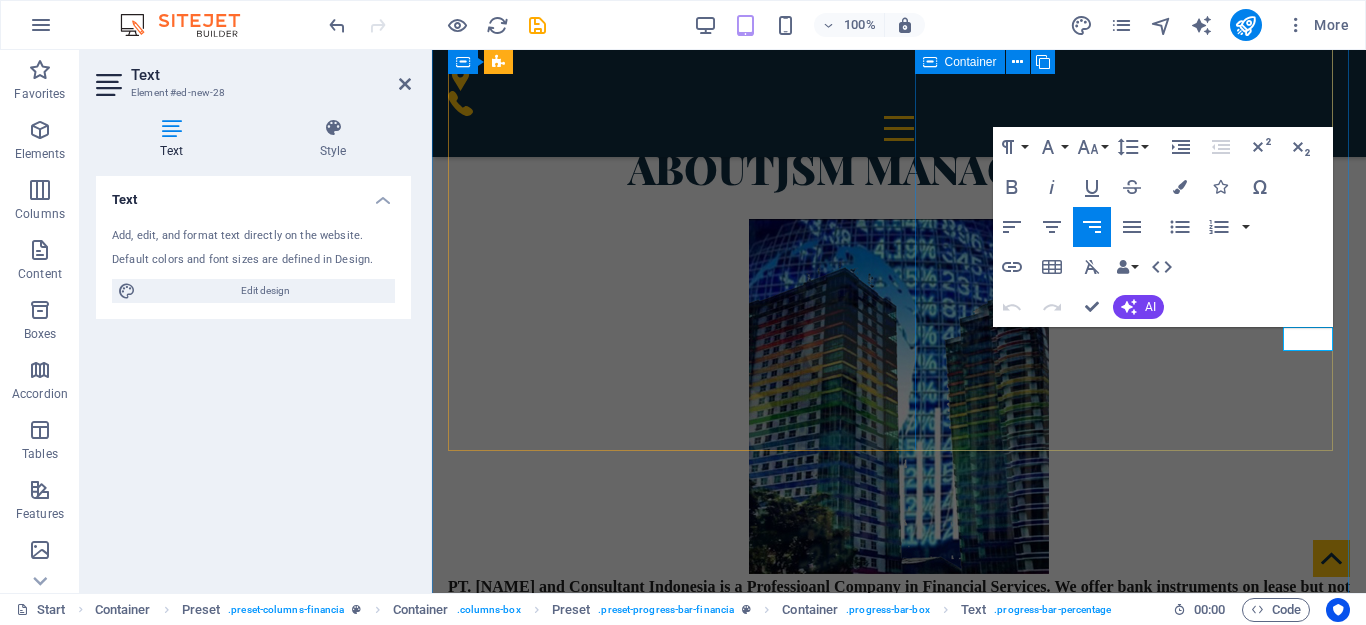 click on "Bussiness Address [NAME] [COMPANY] int. Trade [NUMBER] [STREET] E [CITY]. [STATE] [POSTAL_CODE]. map. Phone [PHONE] Worl wide international Access Finance advices Private Fiord Sparkasse [NUMBER] [STREET] [AREA] [CITY], [COUNTRY] [PROVINCE] LICENSE BANKING FINANCE & CONSULTACY [CODE] [NUMBER] [NUMBER] World Finance Contact, Inc Unit [NUMBER], [NUMBER] [STREET], City of [CITY], [BELIZE] USA Contact : Voice [PHONE] email: info@worldfinancecontact.com www.worldfinance.com and Islamic Bank Agency Our Main Partner Bank Guarantees 80%
Letter of Credit at Sight 100%
Performance Guarantees 70%
MT 103 85%
Non Resource Loan 85%
Fund Manager 85%" at bounding box center [899, 1178] 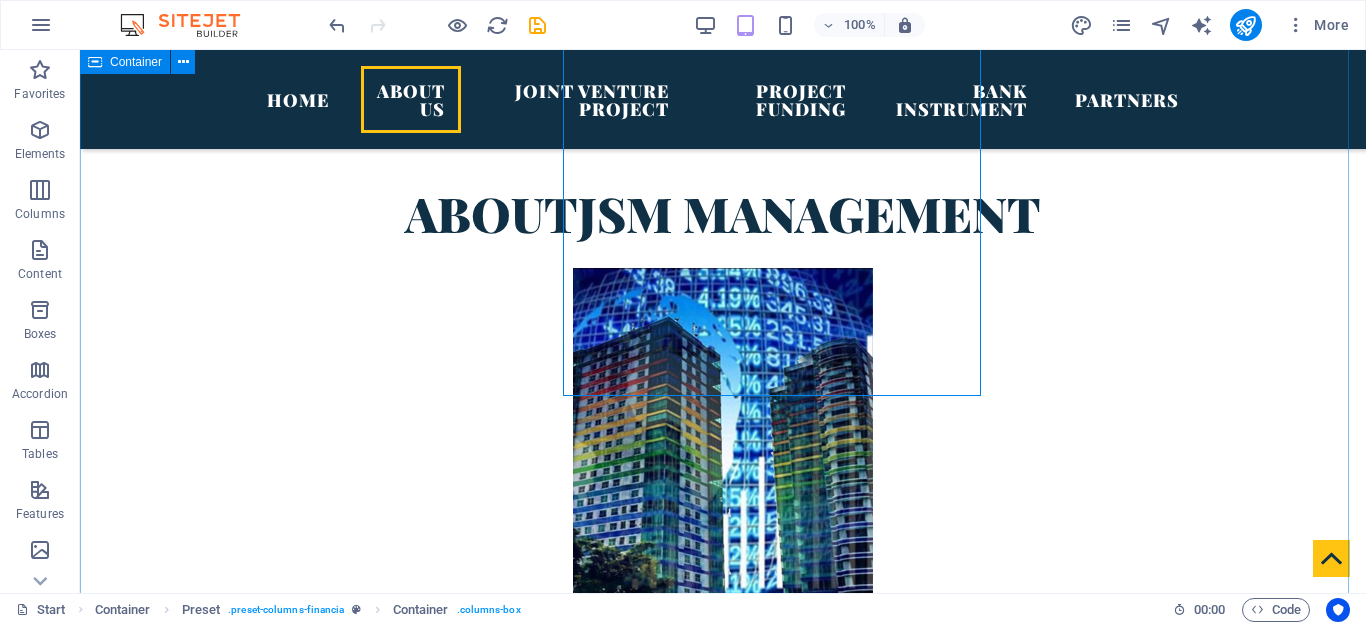 scroll, scrollTop: 1092, scrollLeft: 0, axis: vertical 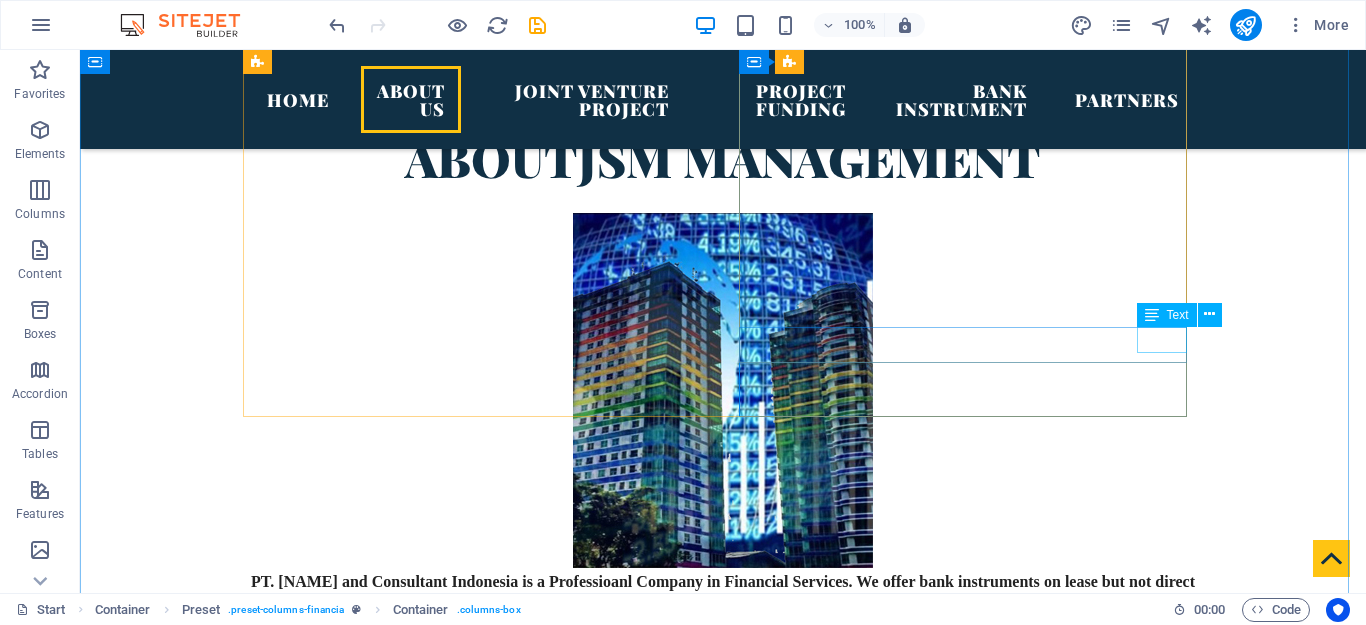 click on "85%" at bounding box center [723, 1698] 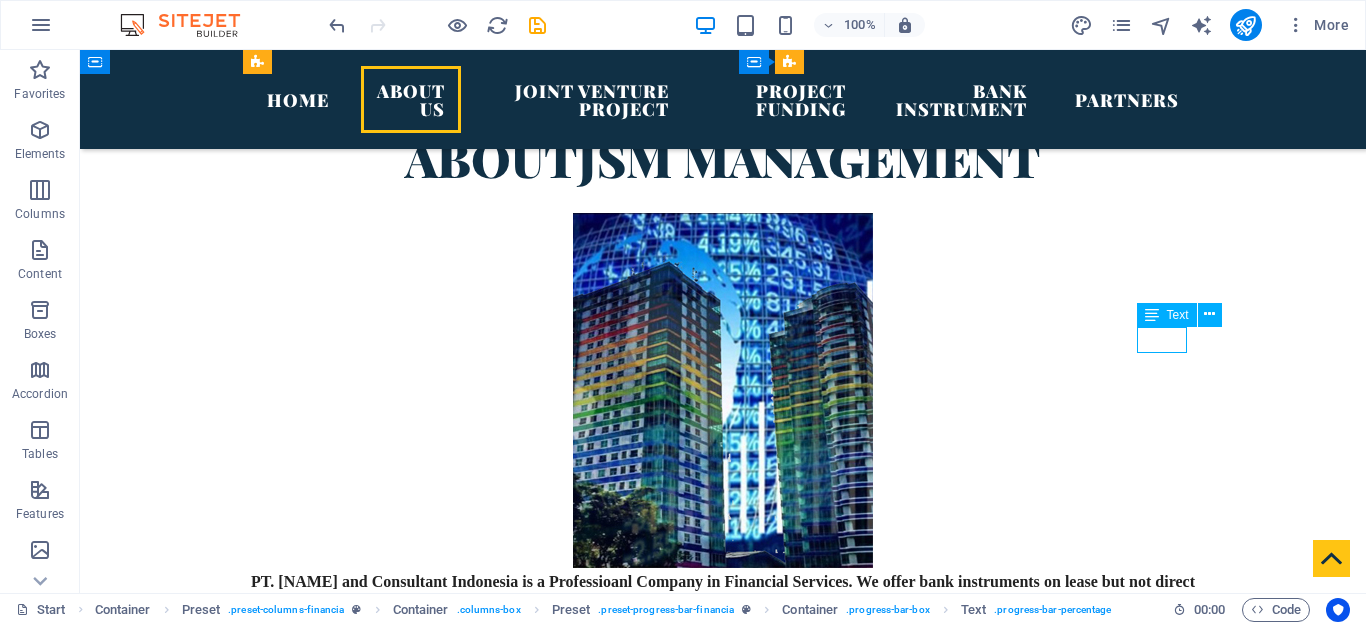 click on "85%" at bounding box center [723, 1698] 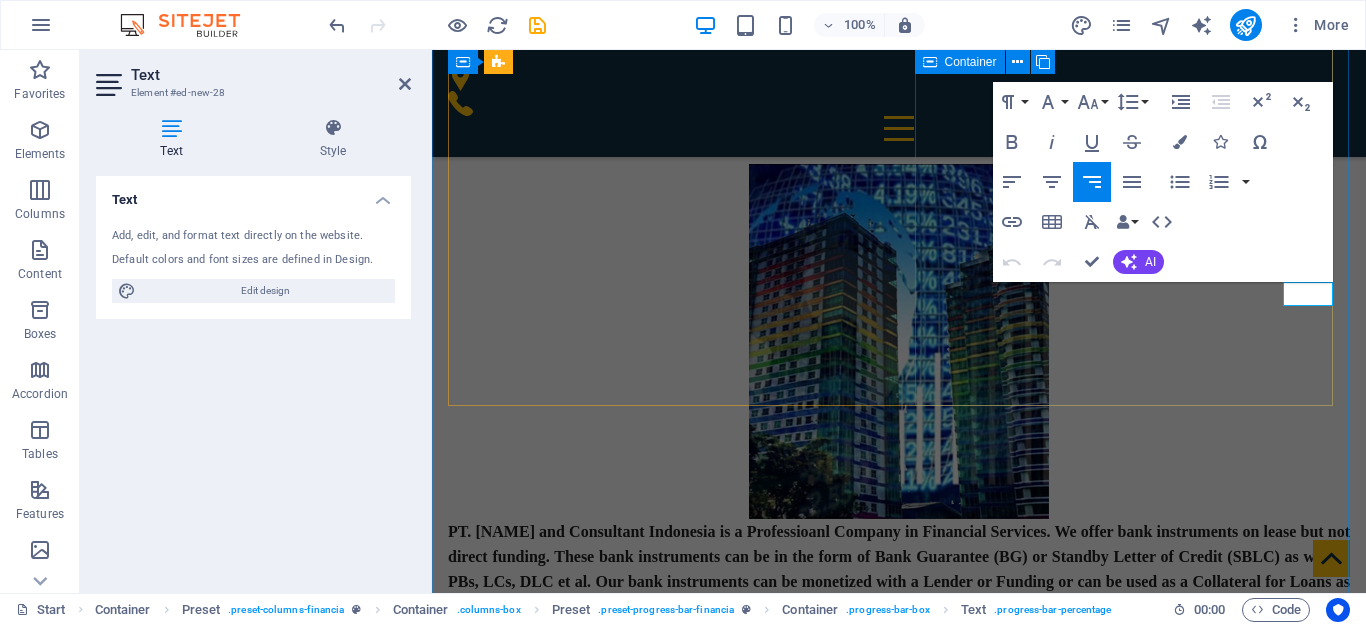 scroll, scrollTop: 1082, scrollLeft: 0, axis: vertical 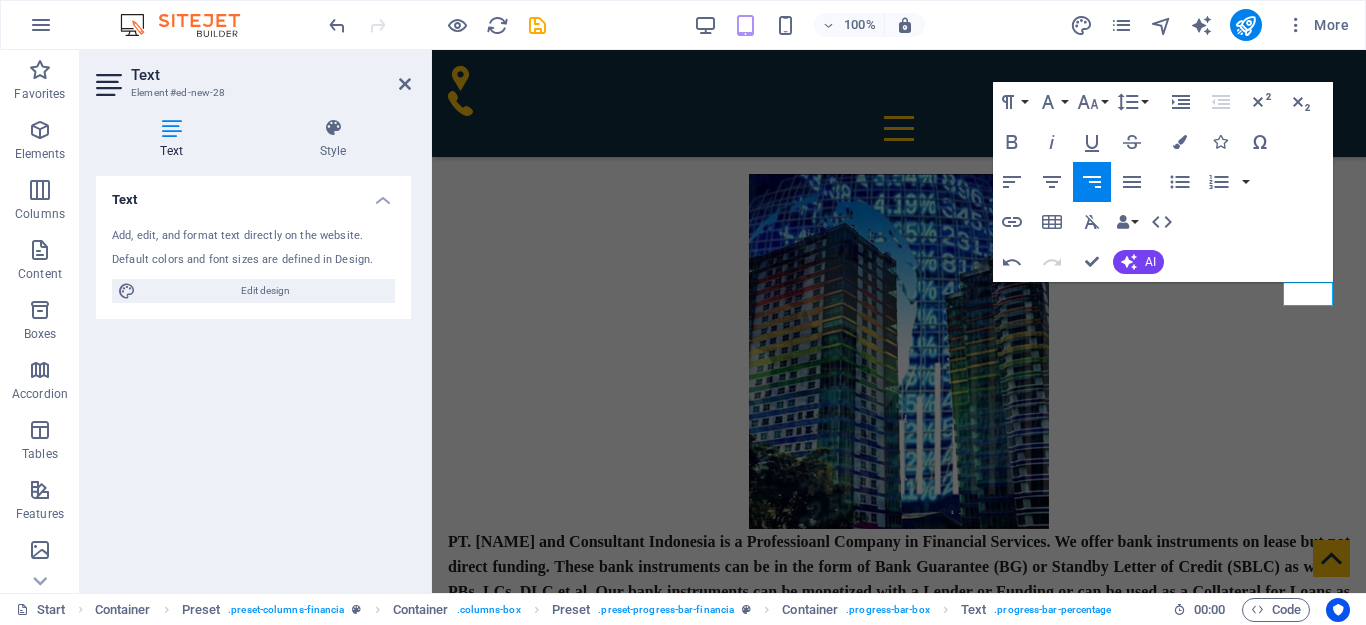 type 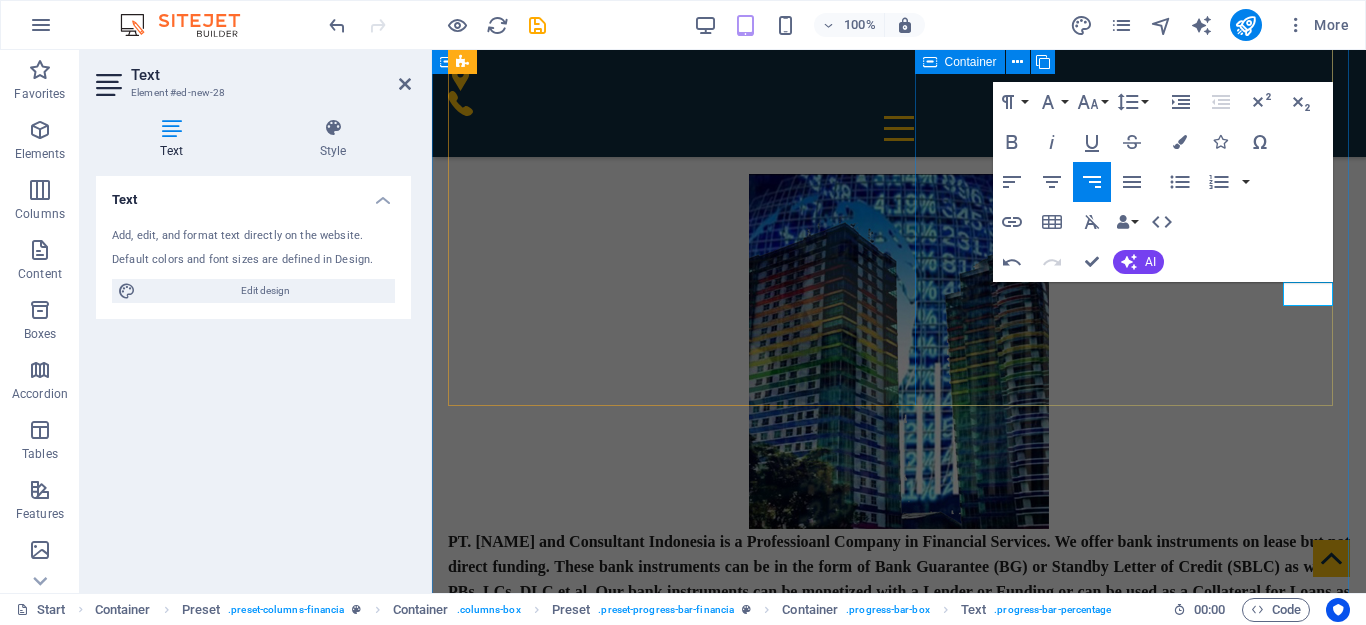 click on "Bussiness Address [NAME] [COMPANY] int. Trade [NUMBER] [STREET] E [CITY]. [STATE] [POSTAL_CODE]. map. Phone [PHONE] Worl wide international Access Finance advices Private Fiord Sparkasse [NUMBER] [STREET] [AREA] [CITY], [COUNTRY] [PROVINCE] LICENSE BANKING FINANCE & CONSULTACY [CODE] [NUMBER] [NUMBER] World Finance Contact, Inc Unit [NUMBER], [NUMBER] [STREET], City of [CITY], [COUNTRY] USA Contact : Voice [PHONE] email: info@worldfinancecontact.com www.worldfinance.com and Islamic Bank Agency Our Main Partner Bank Guarantees 80%
Letter of Credit at Sight 100%
Performance Guarantees 70%
MT 103 85%
Non Resource Loan 85%
Fund Manager 95%" at bounding box center (899, 1133) 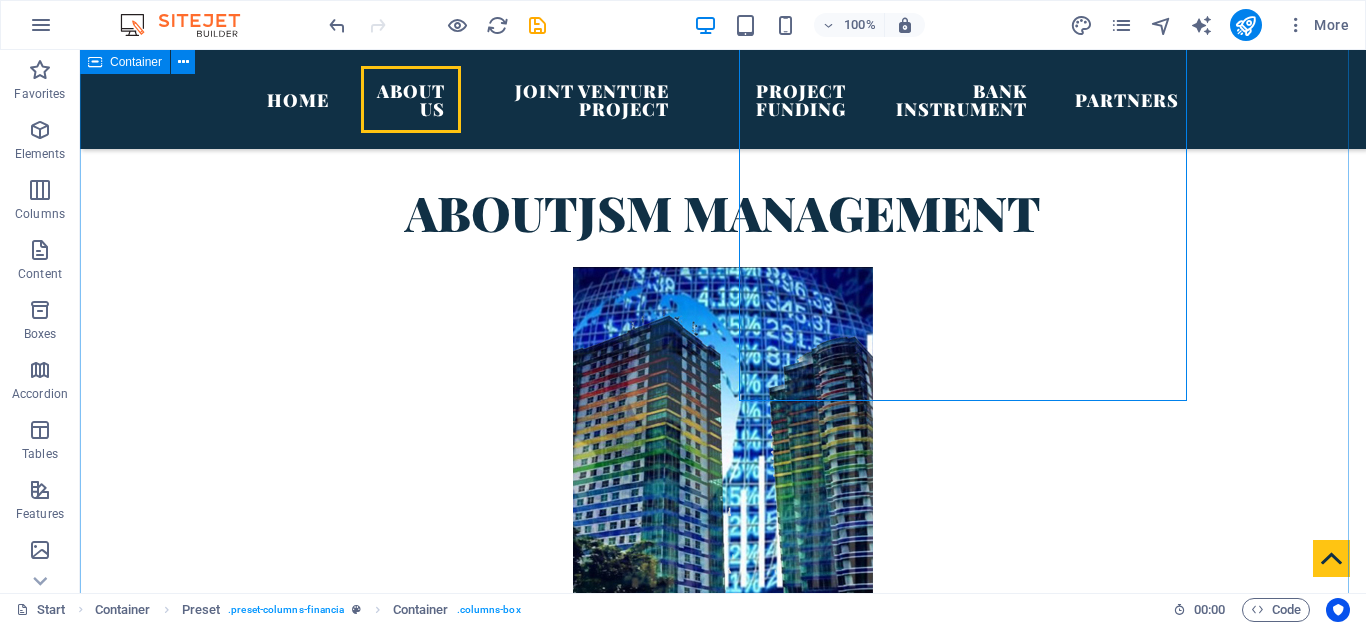 scroll, scrollTop: 937, scrollLeft: 0, axis: vertical 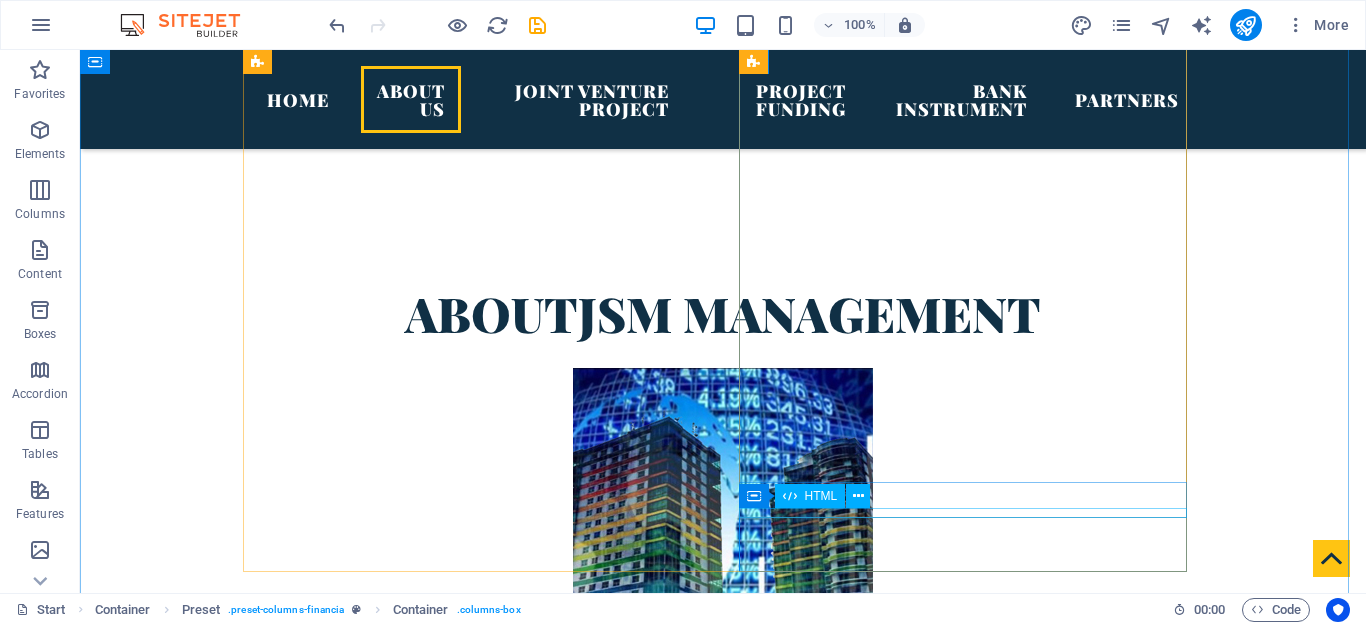 click at bounding box center (723, 1872) 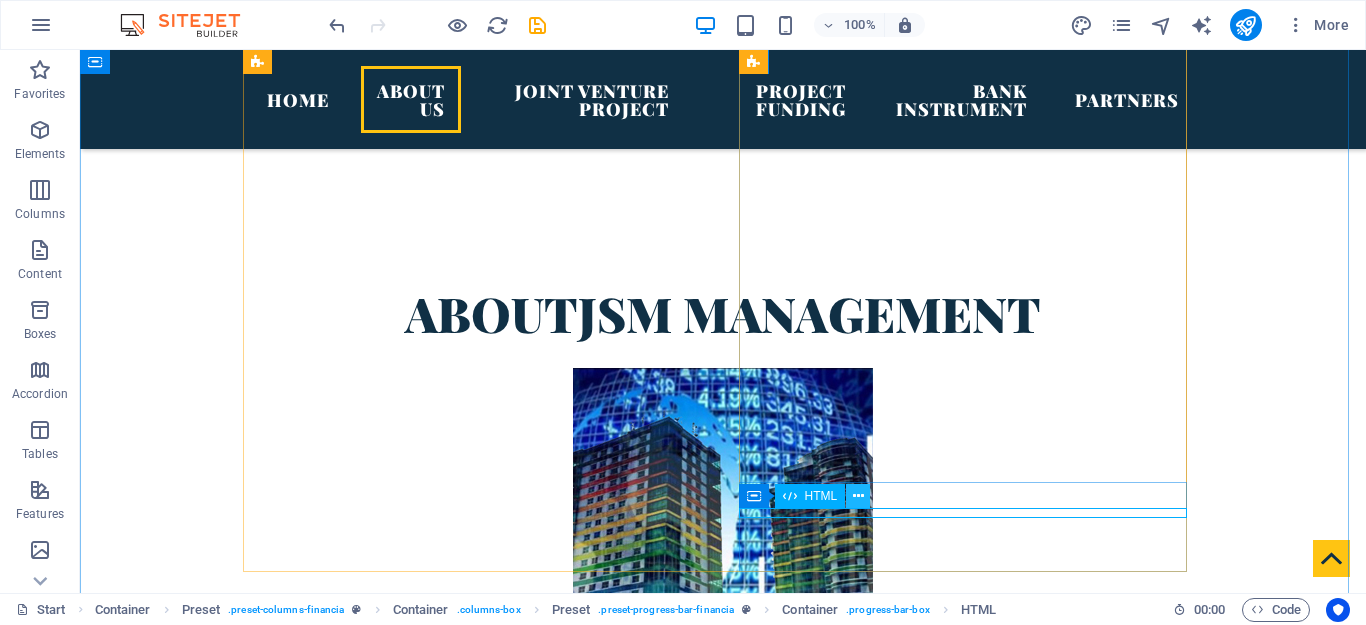 click at bounding box center [858, 496] 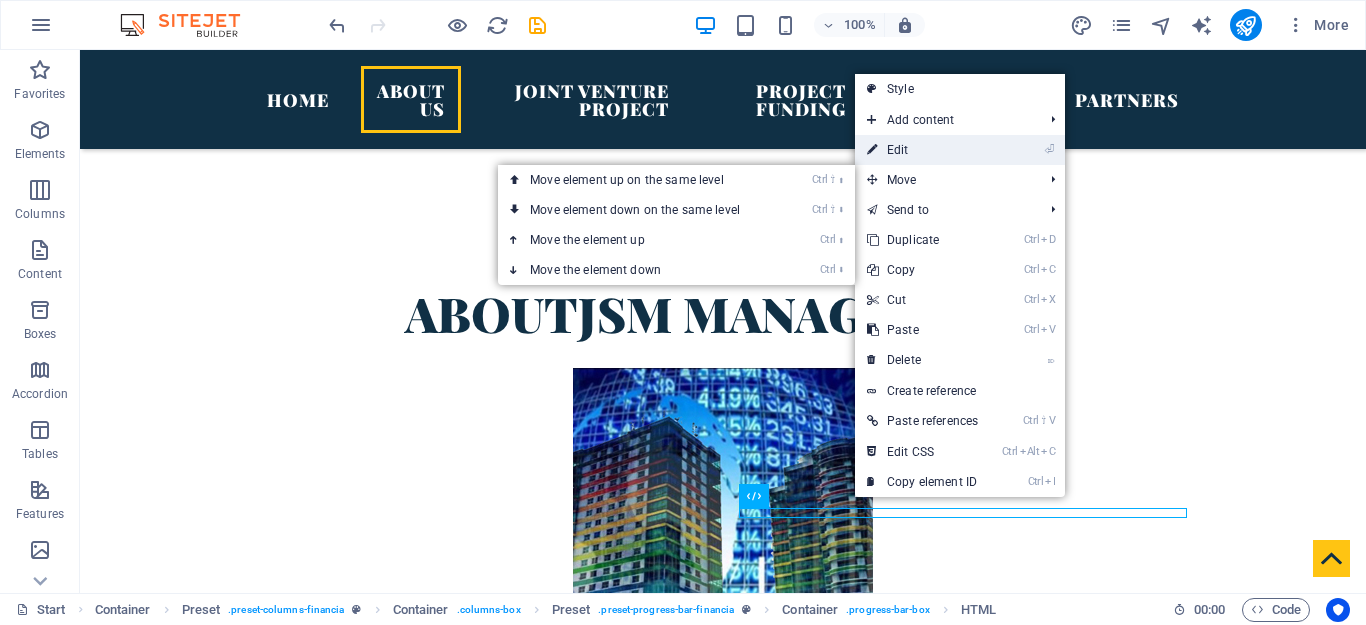 click on "⏎  Edit" at bounding box center [922, 150] 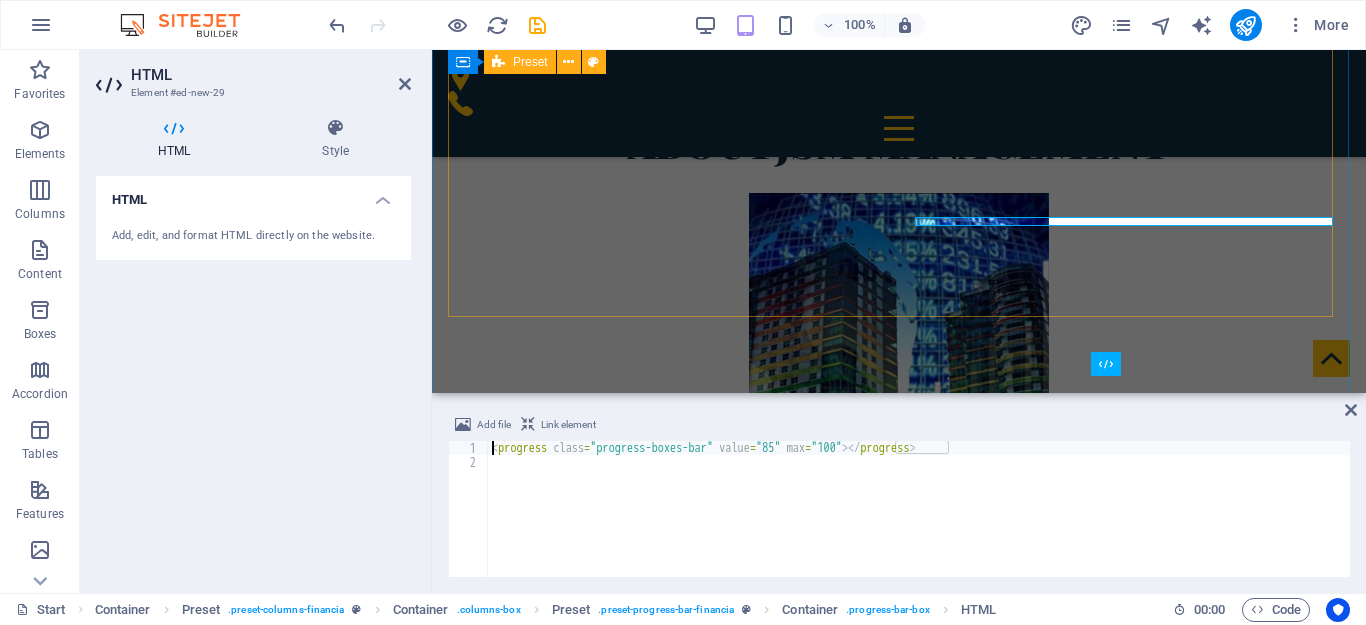 scroll, scrollTop: 1043, scrollLeft: 0, axis: vertical 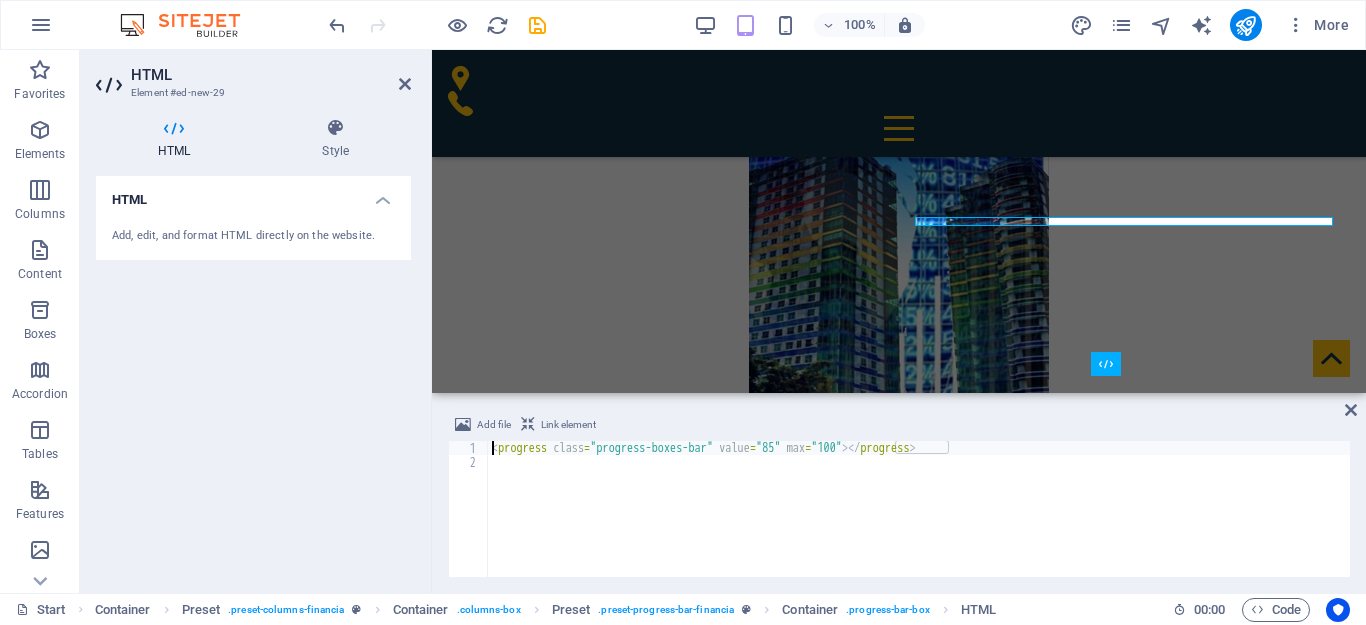 click on "< progress   class = "progress-boxes-bar"   value = "85"   max = "100" > </ progress >" at bounding box center [919, 523] 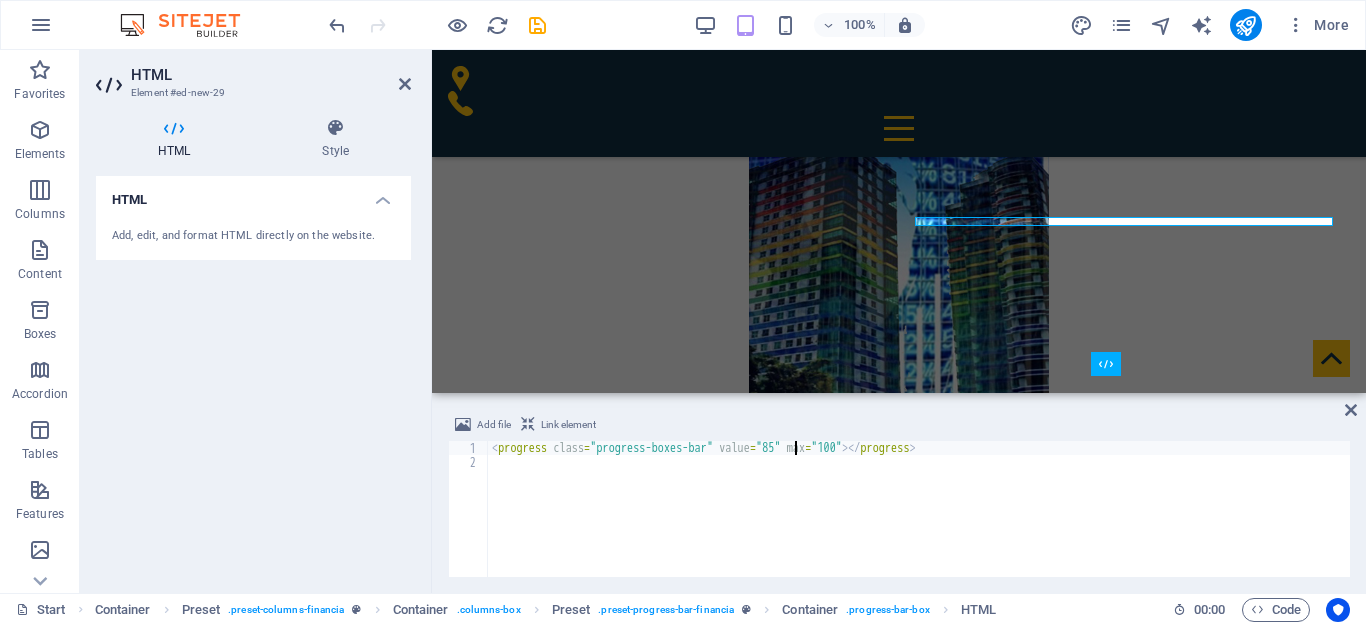 scroll, scrollTop: 0, scrollLeft: 24, axis: horizontal 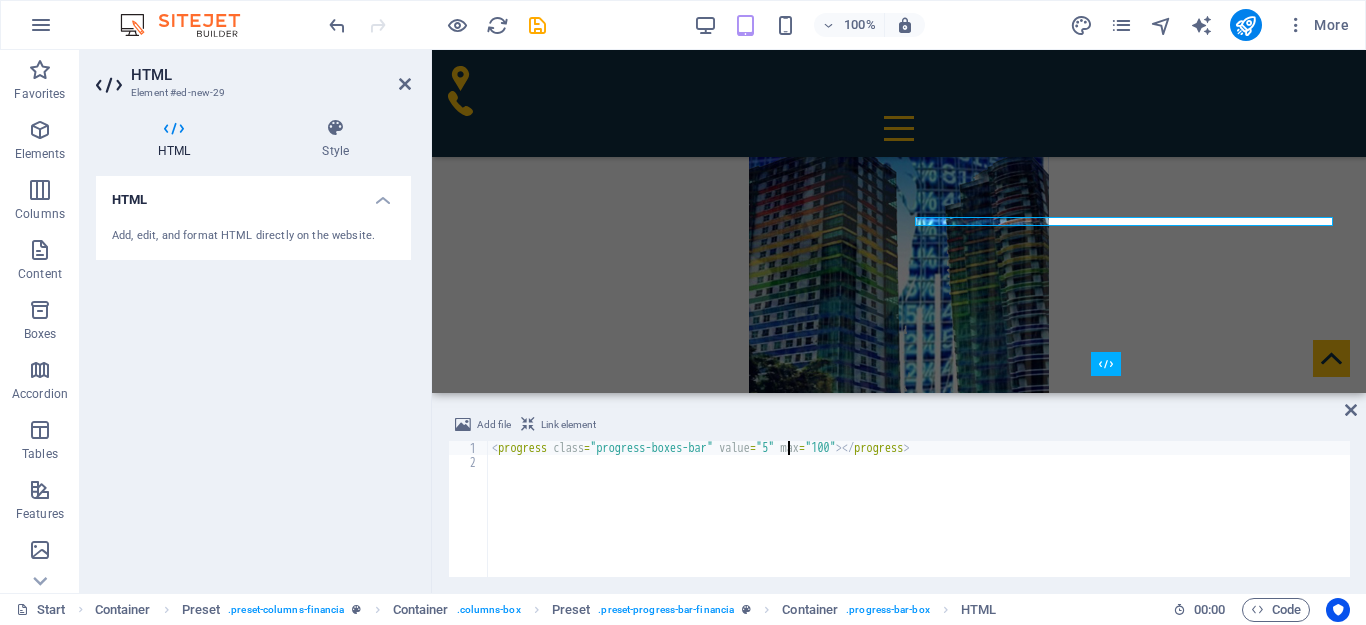 type on "<progress class="progress-boxes-bar" value="95" max="100"></progress>" 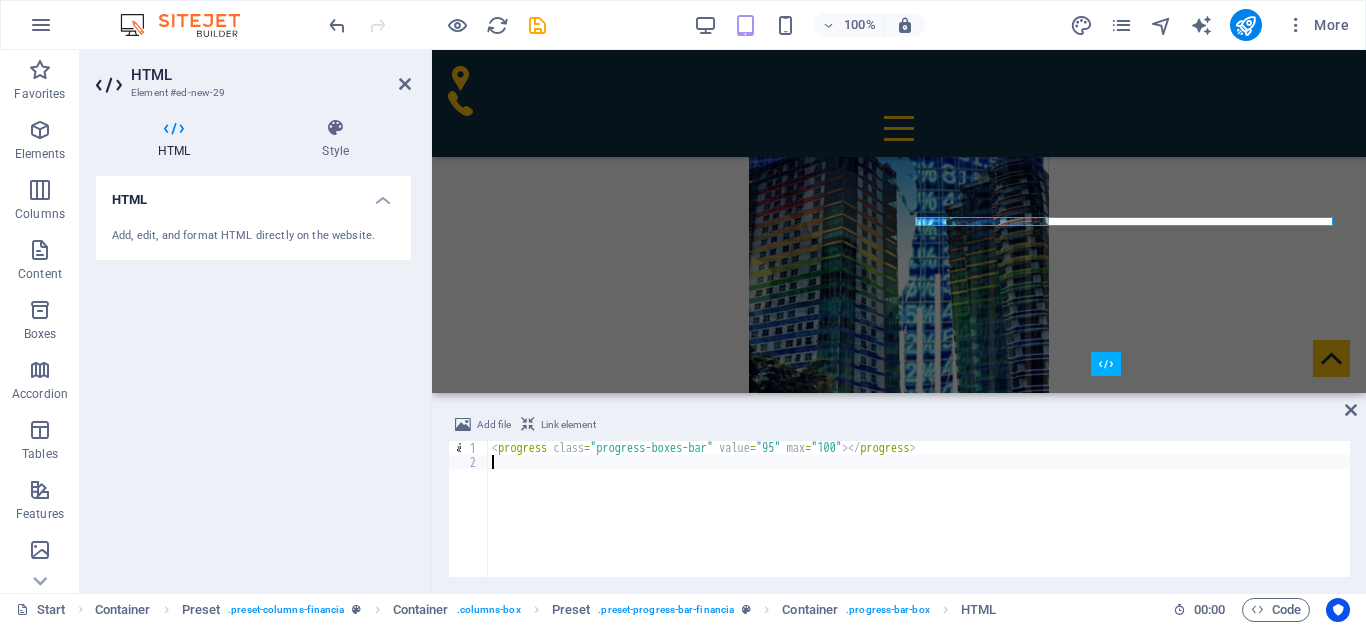click on "< progress   class = "progress-boxes-bar"   value = "95"   max = "100" > </ progress >" at bounding box center [919, 523] 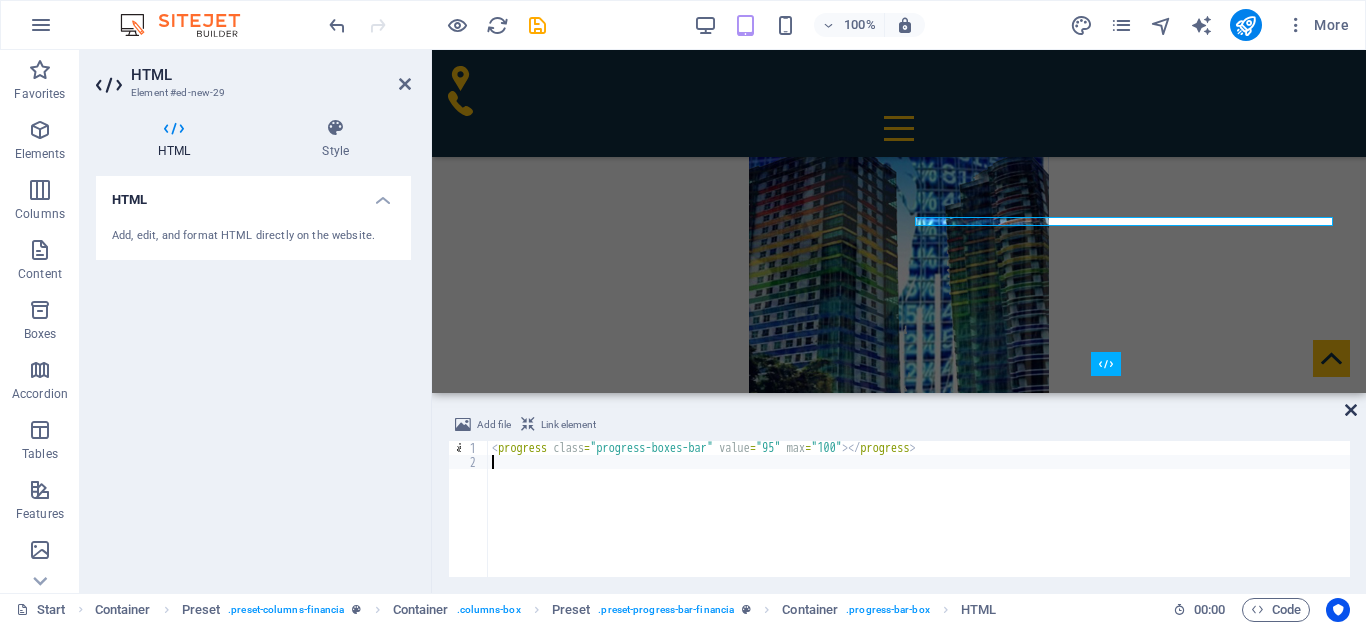 type 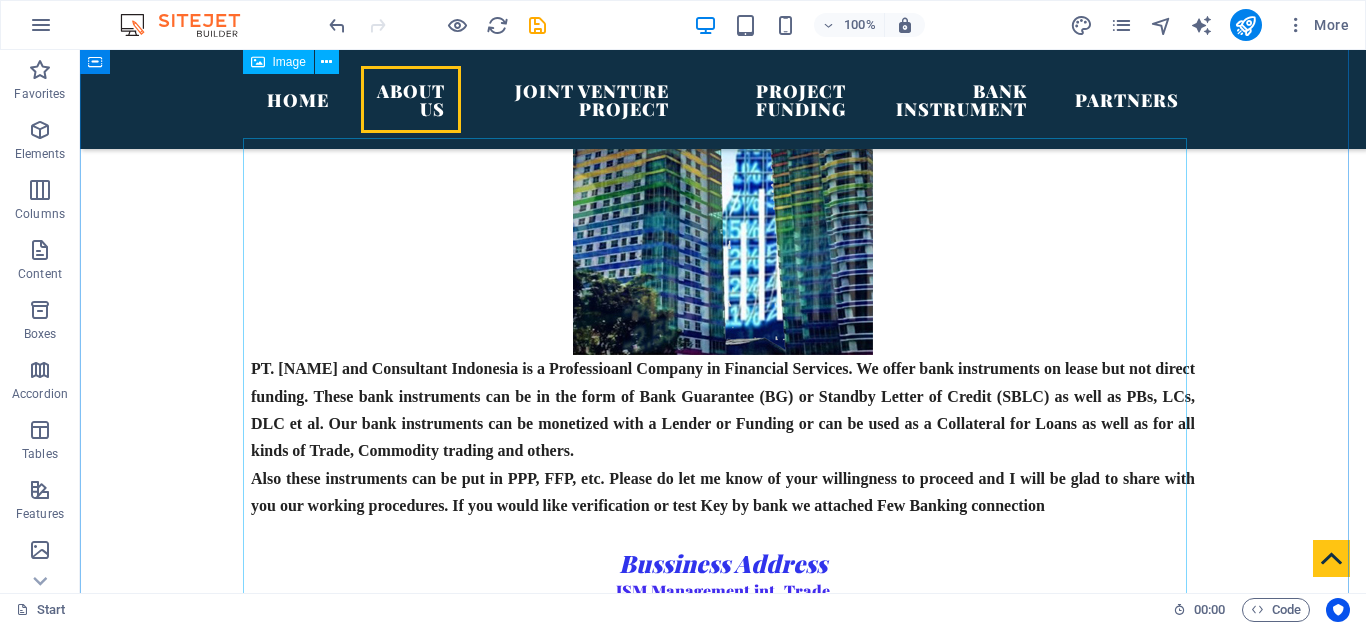 scroll, scrollTop: 1300, scrollLeft: 0, axis: vertical 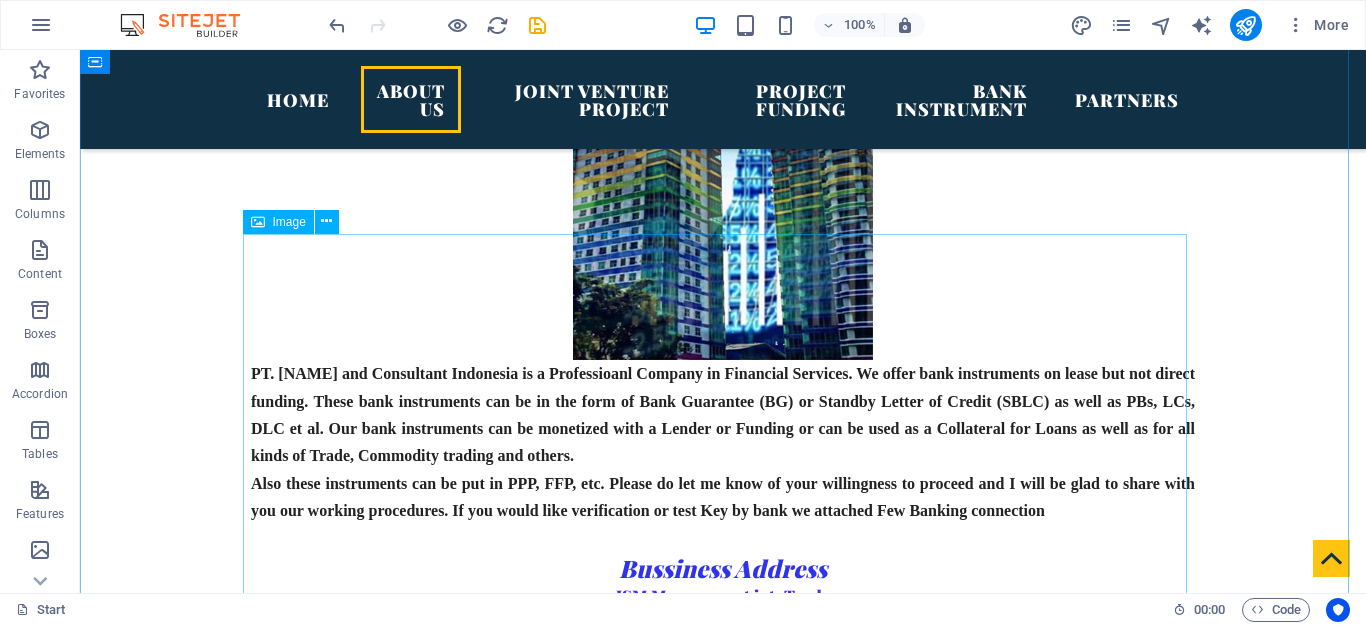 click at bounding box center [723, 1799] 